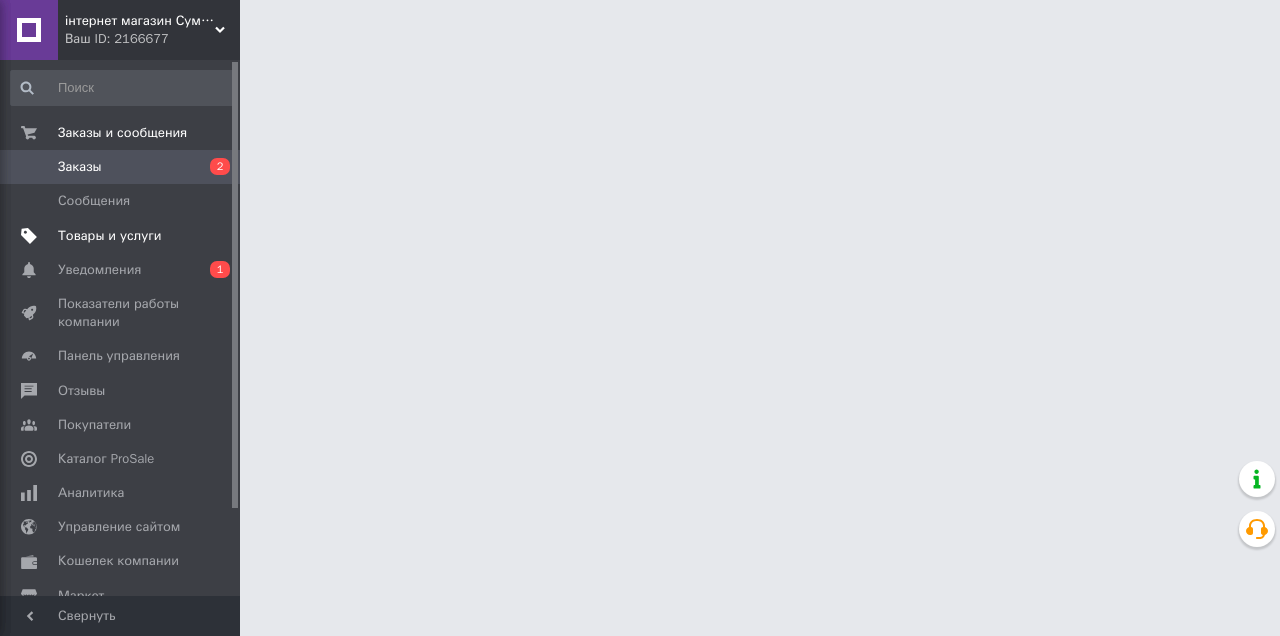 scroll, scrollTop: 0, scrollLeft: 0, axis: both 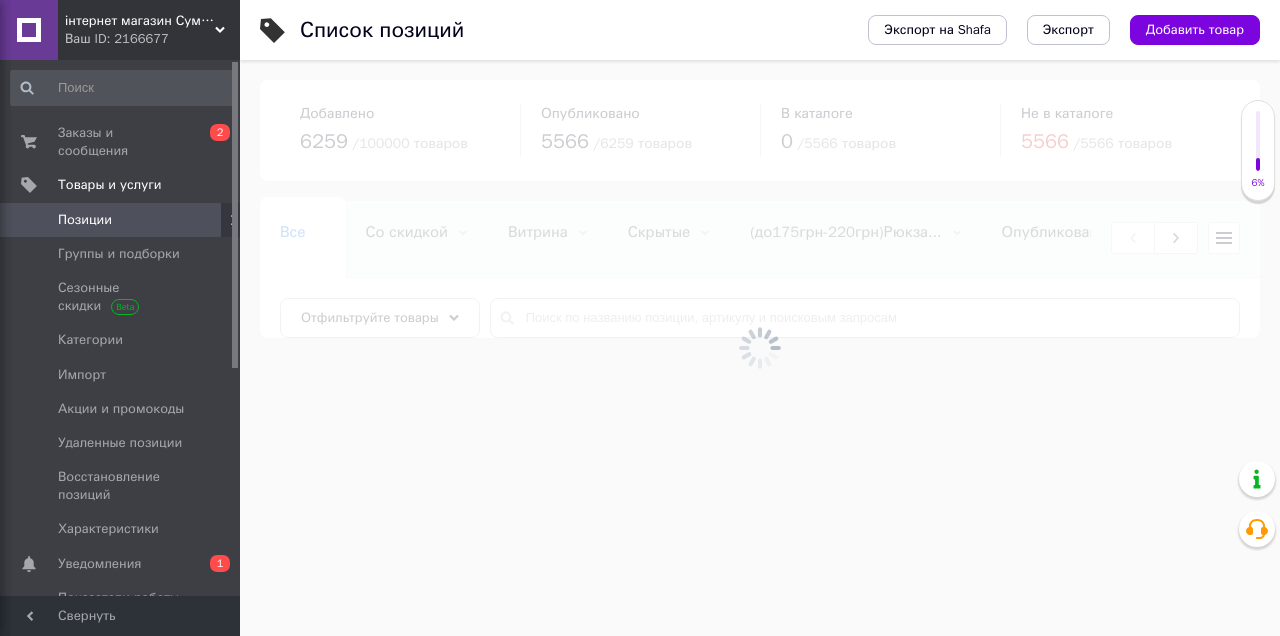 click at bounding box center [233, 220] 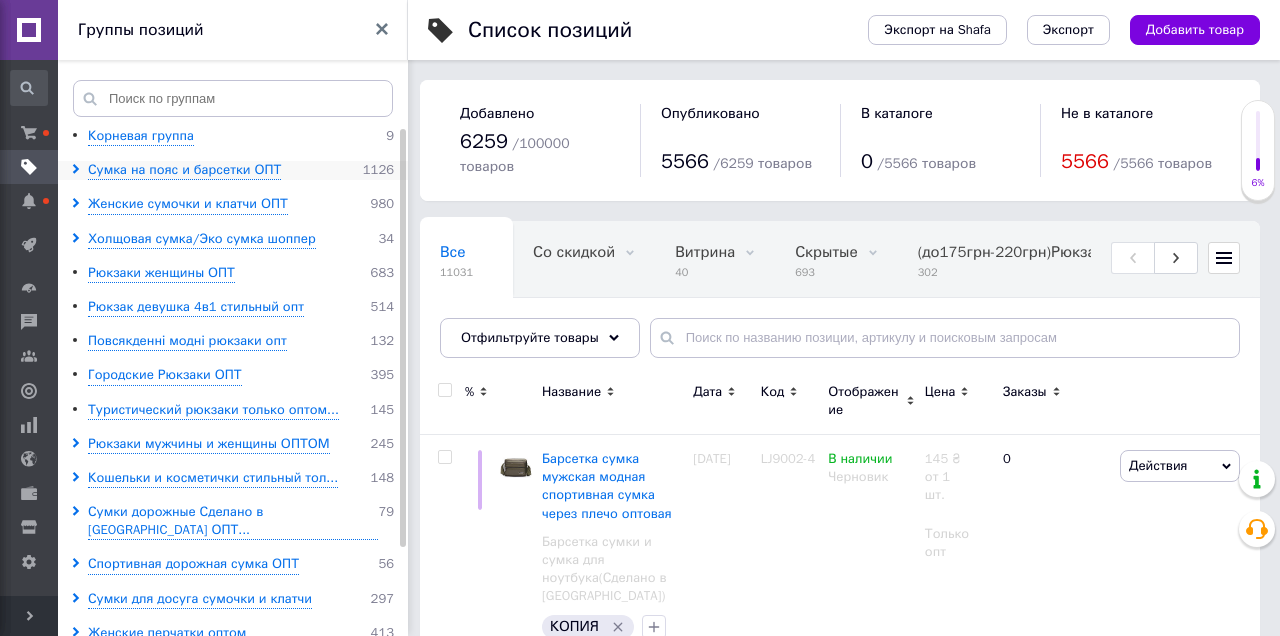 click at bounding box center (79, 170) 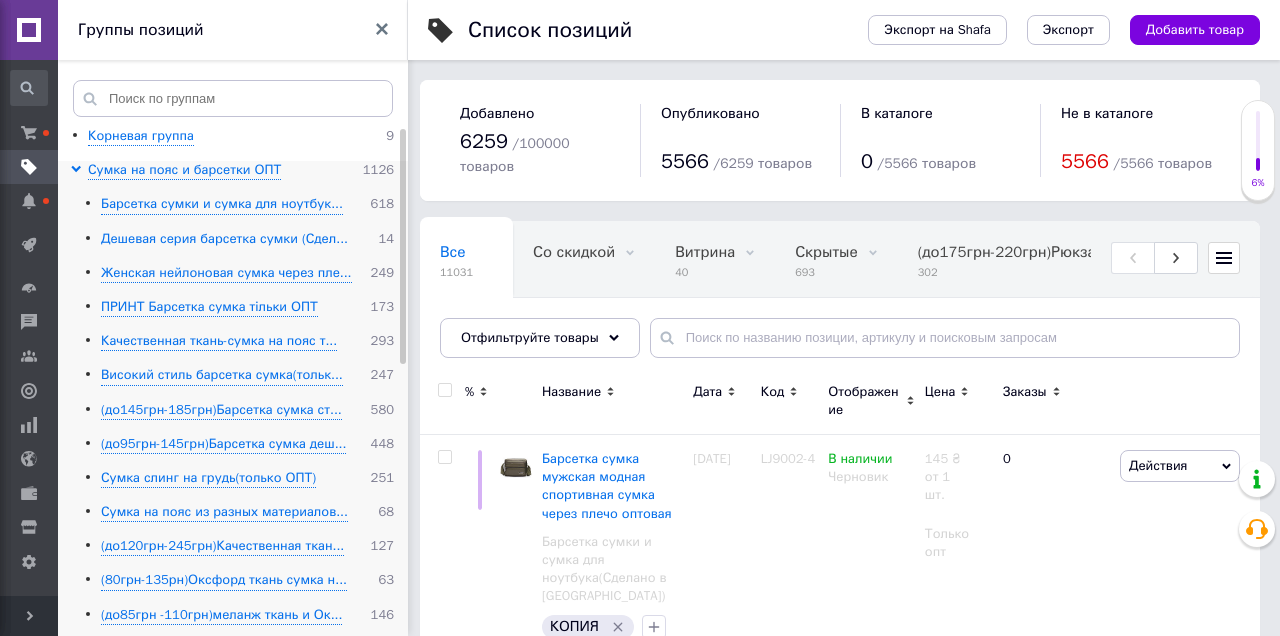 click on "Дешевая серия барсетка сумки (Сдел..." at bounding box center [224, 239] 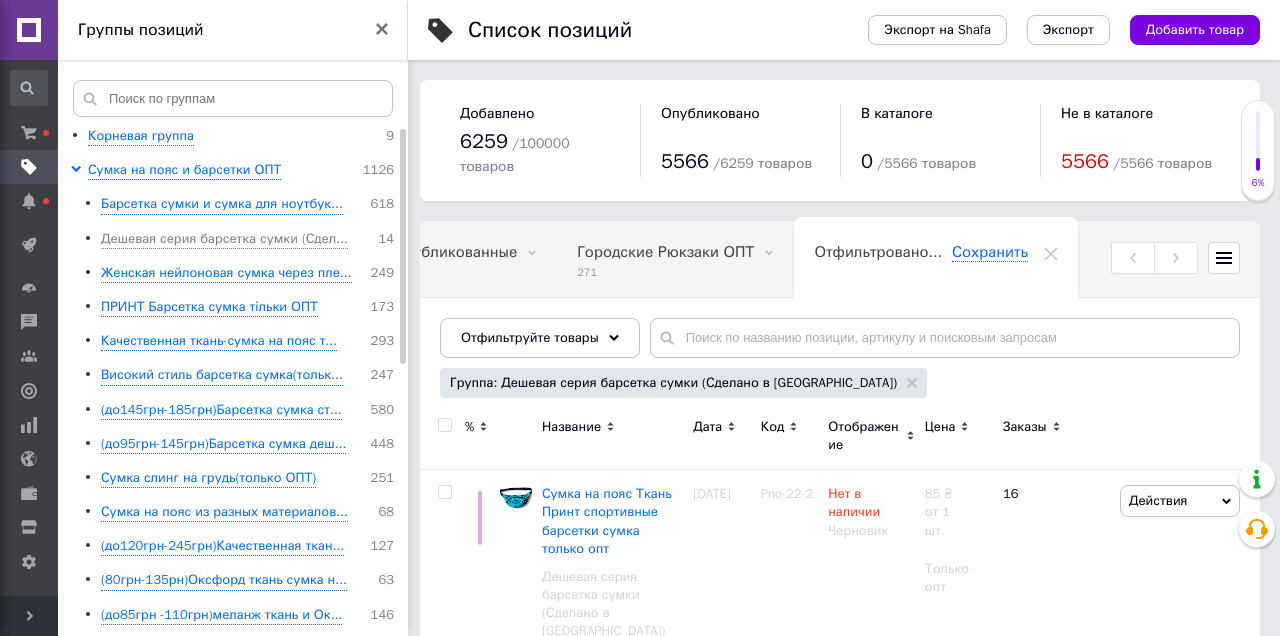 click at bounding box center (382, 31) 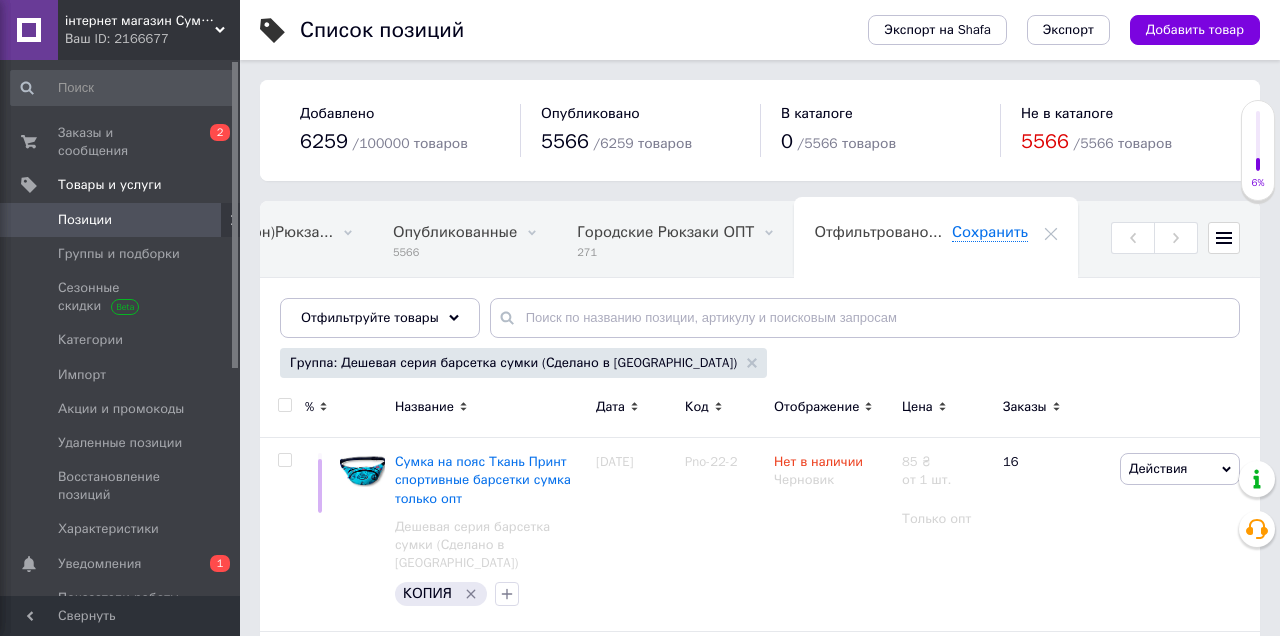 scroll, scrollTop: 0, scrollLeft: 616, axis: horizontal 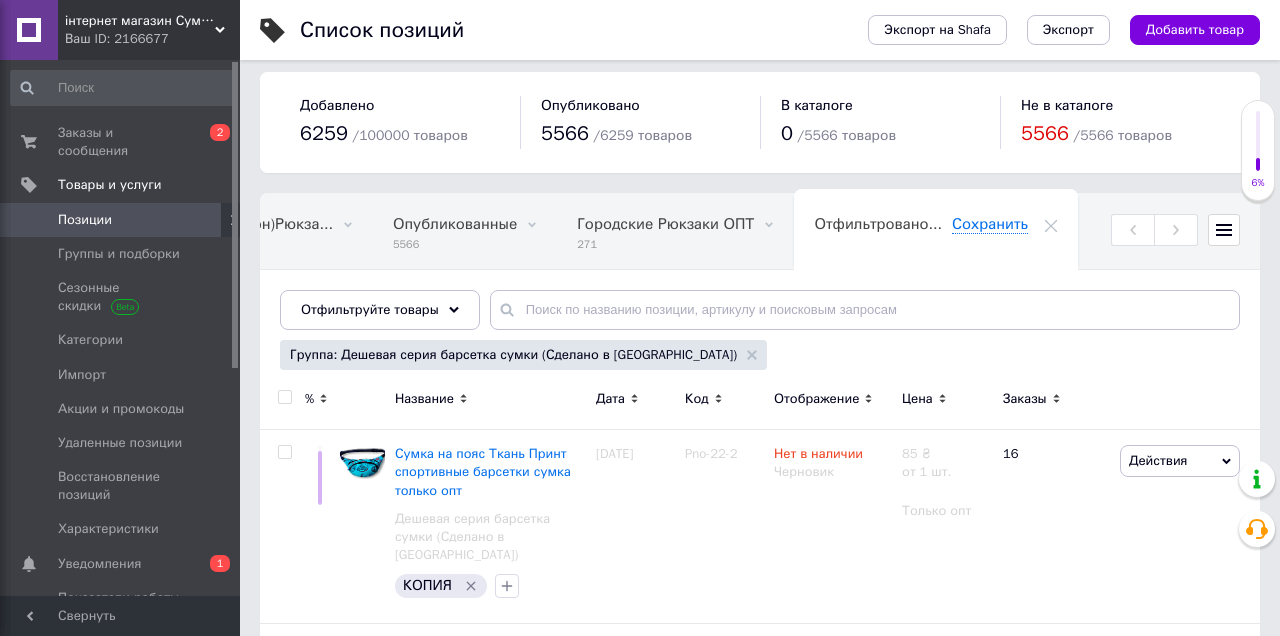 click at bounding box center [284, 397] 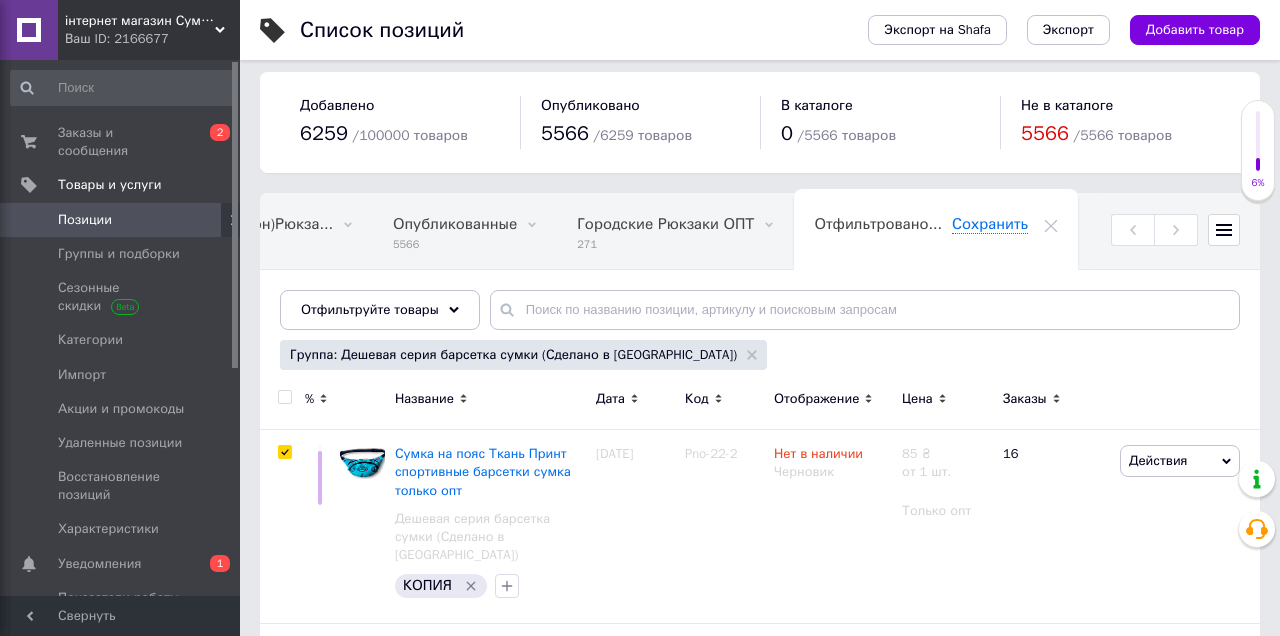 checkbox on "true" 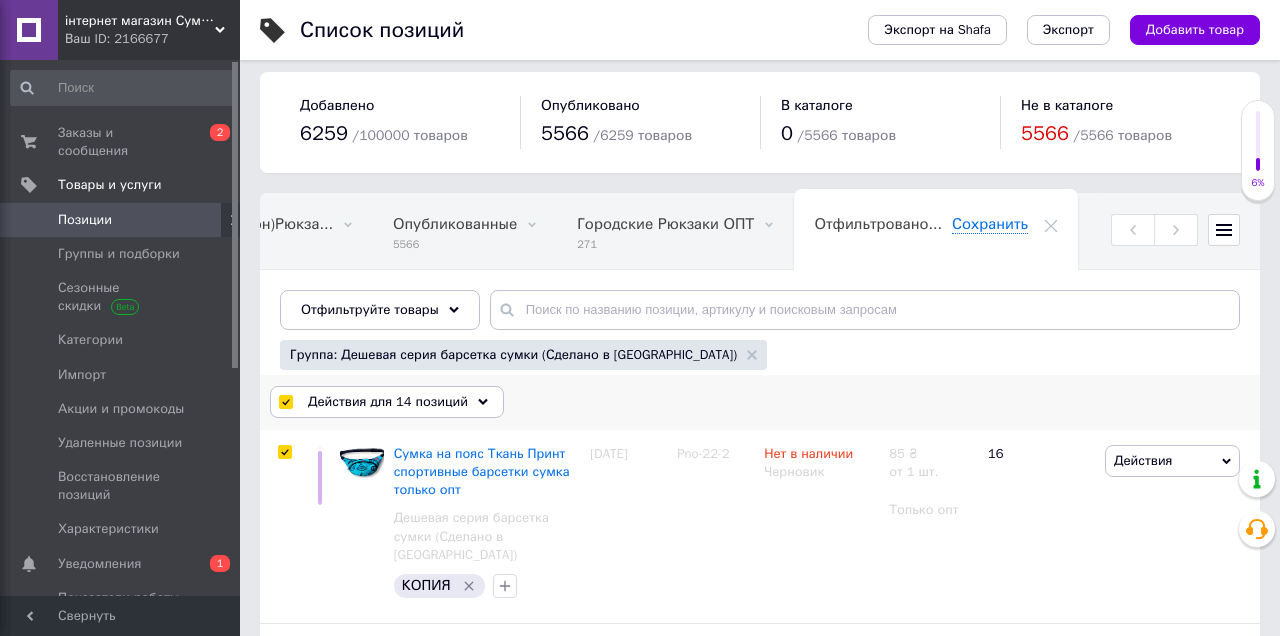 click on "Действия для 14 позиций" at bounding box center [387, 402] 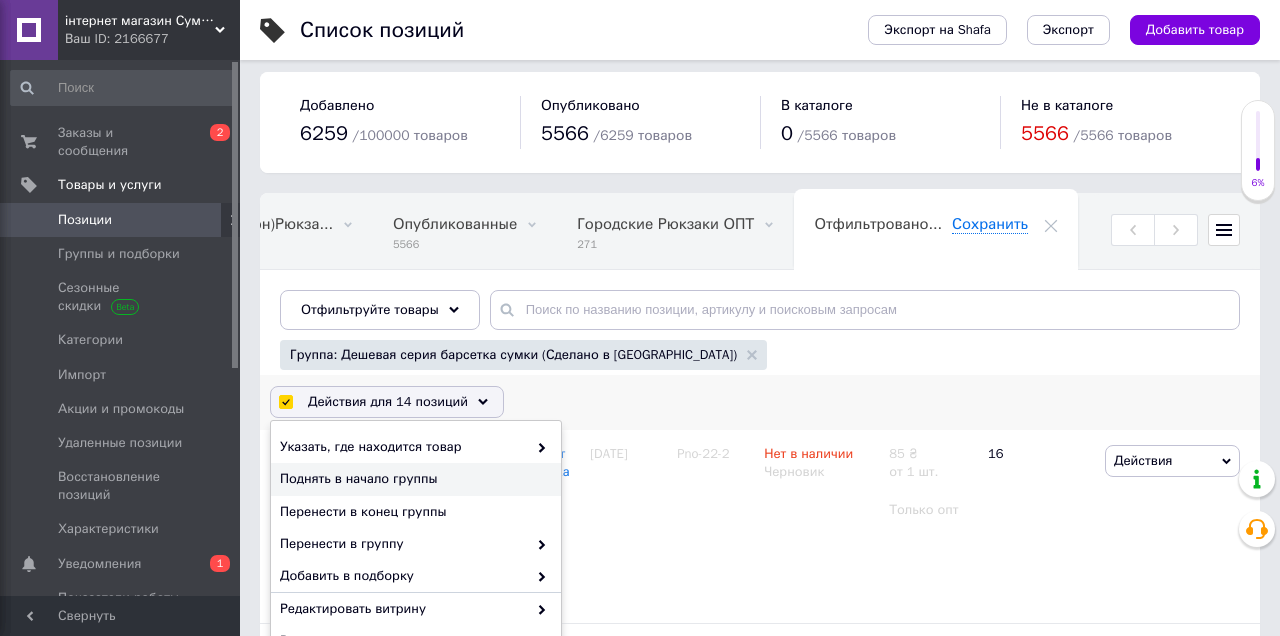 scroll, scrollTop: 221, scrollLeft: 0, axis: vertical 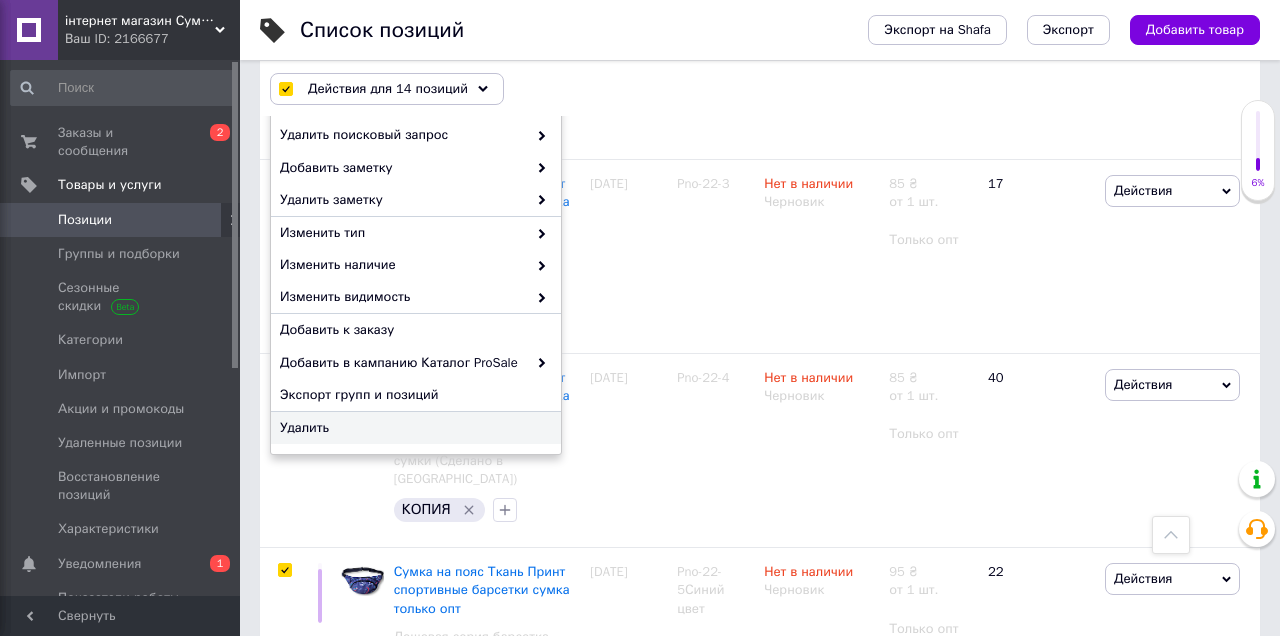 click on "Удалить" at bounding box center [413, 428] 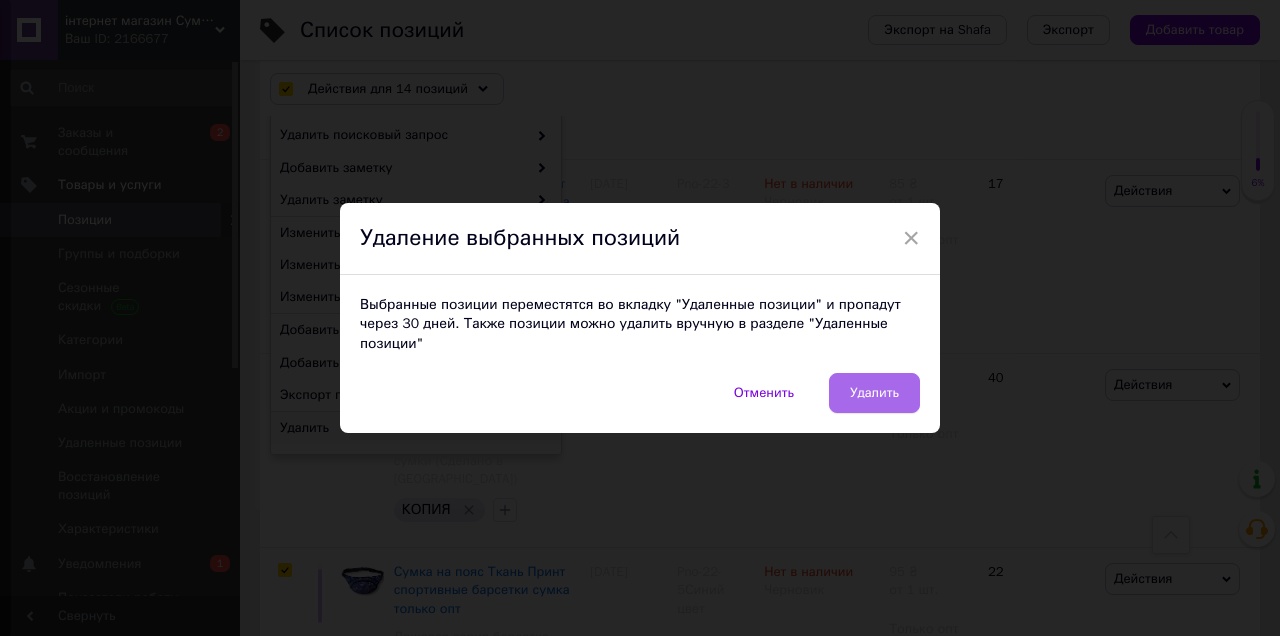click on "Удалить" at bounding box center (874, 393) 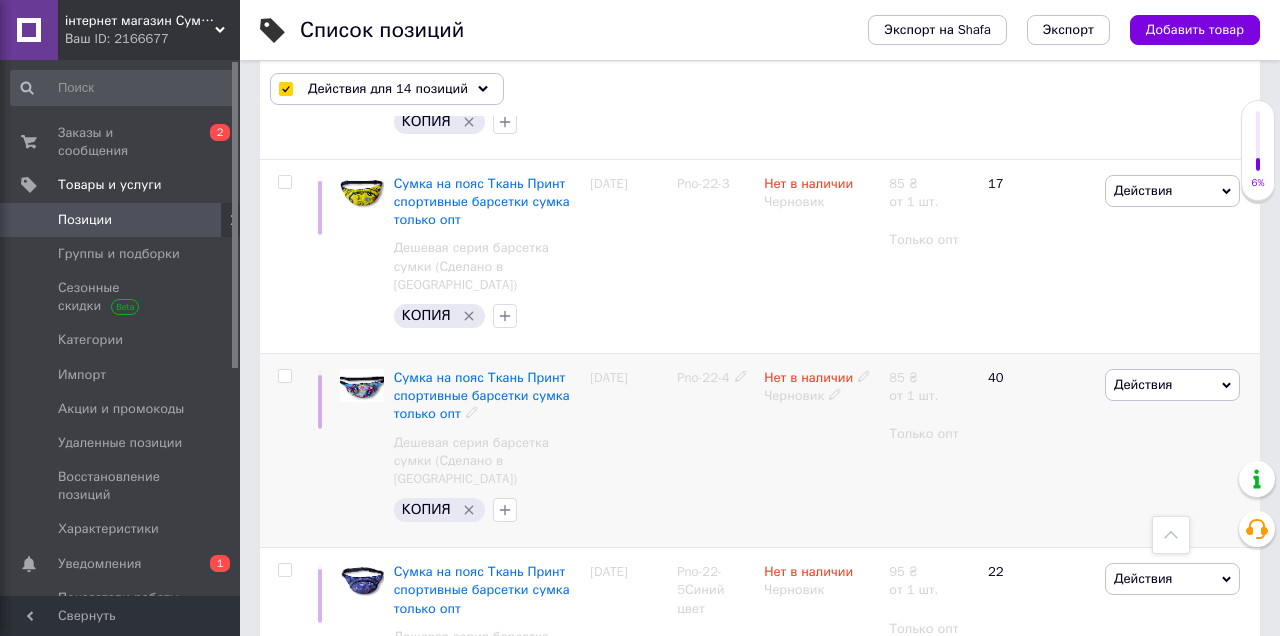 checkbox on "false" 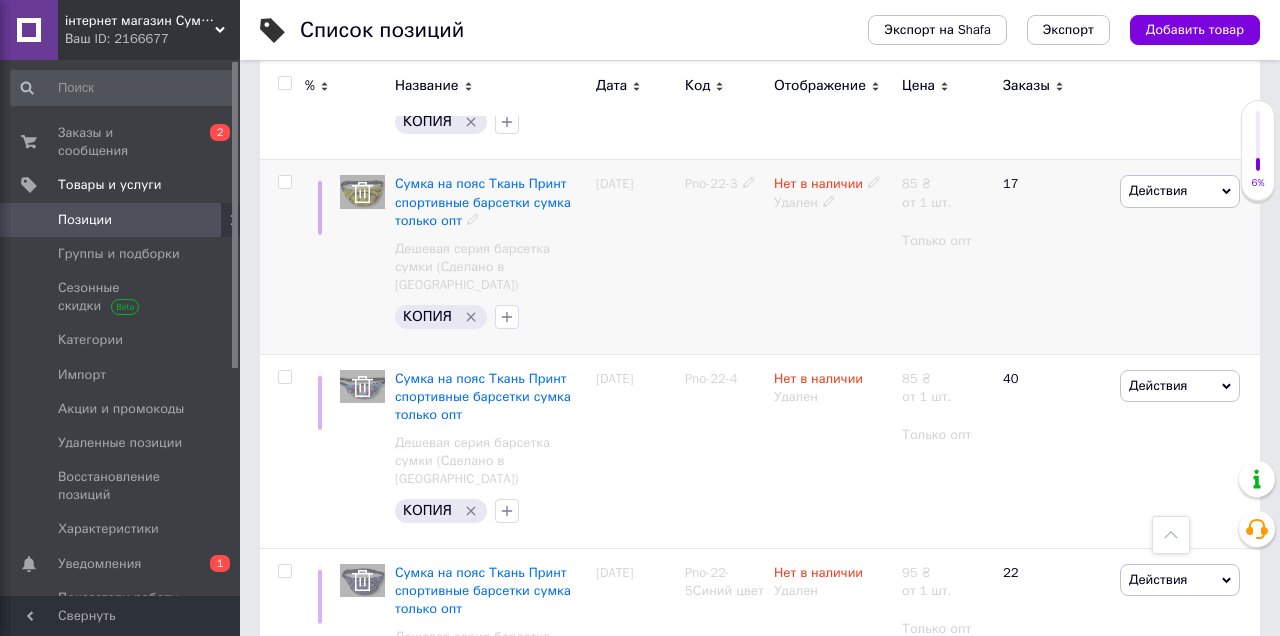 scroll, scrollTop: 0, scrollLeft: 0, axis: both 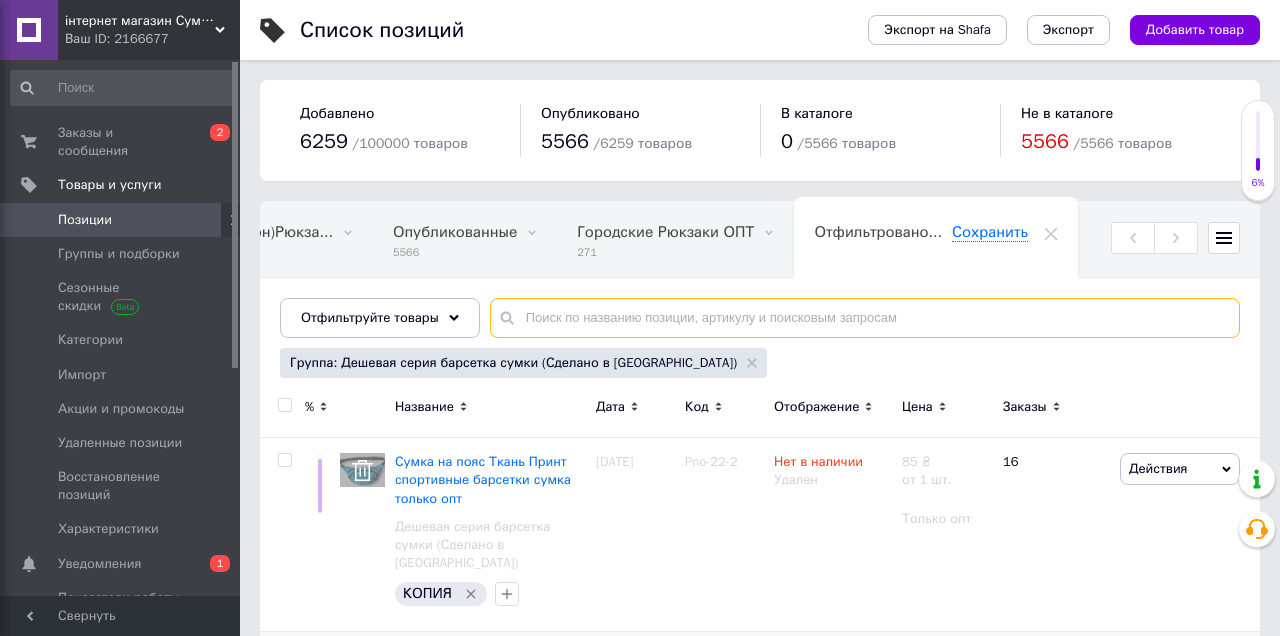 click at bounding box center (865, 318) 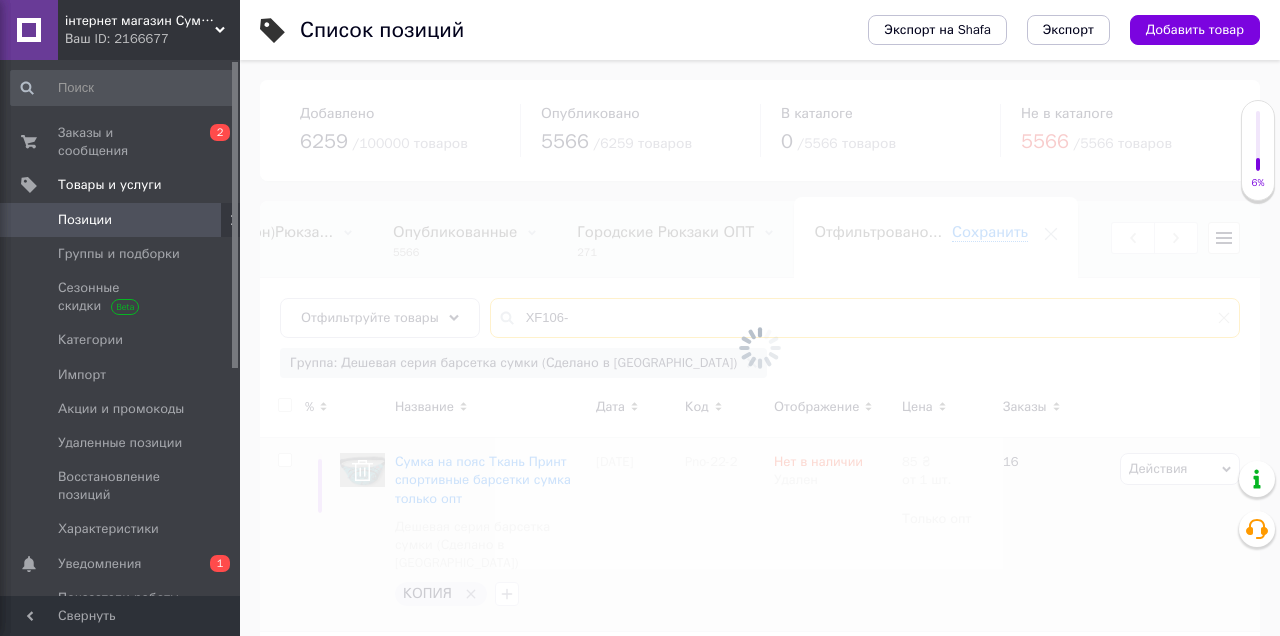 type on "XF106-" 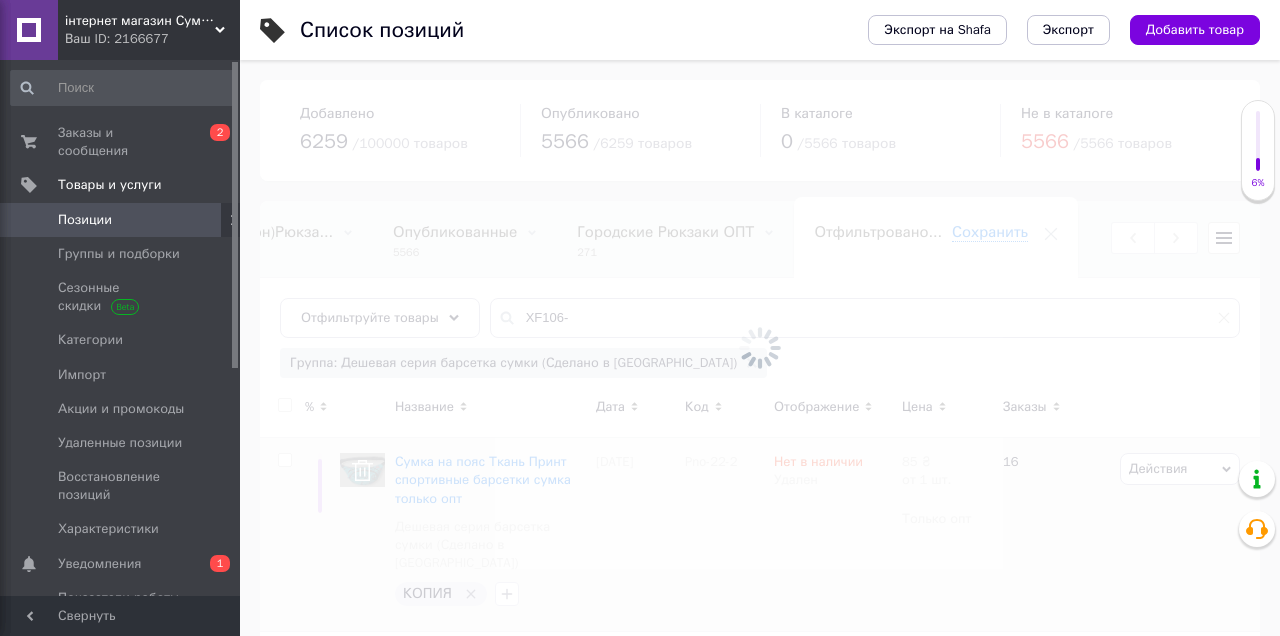 click at bounding box center [760, 348] 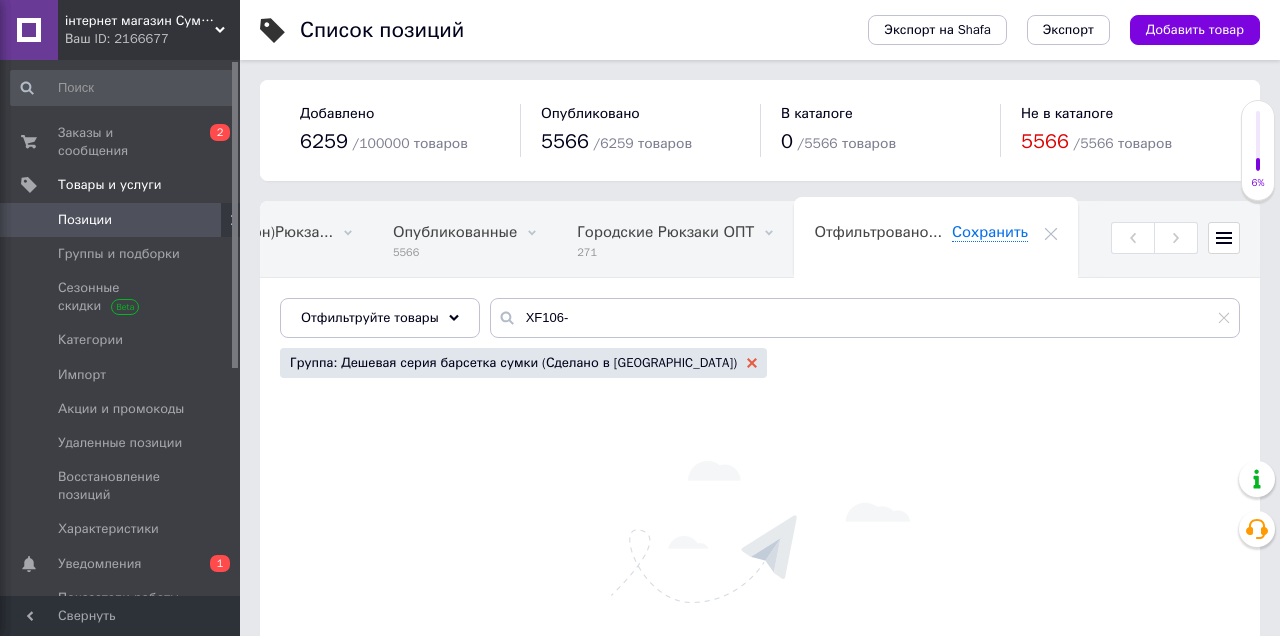 click 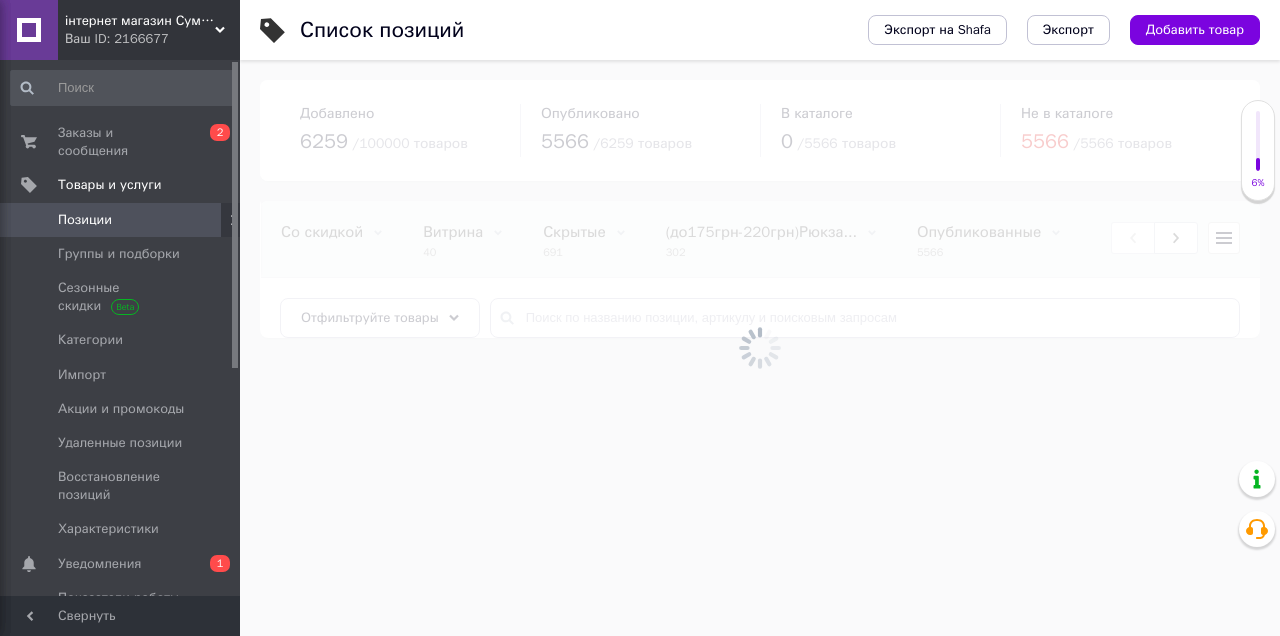 scroll, scrollTop: 0, scrollLeft: 0, axis: both 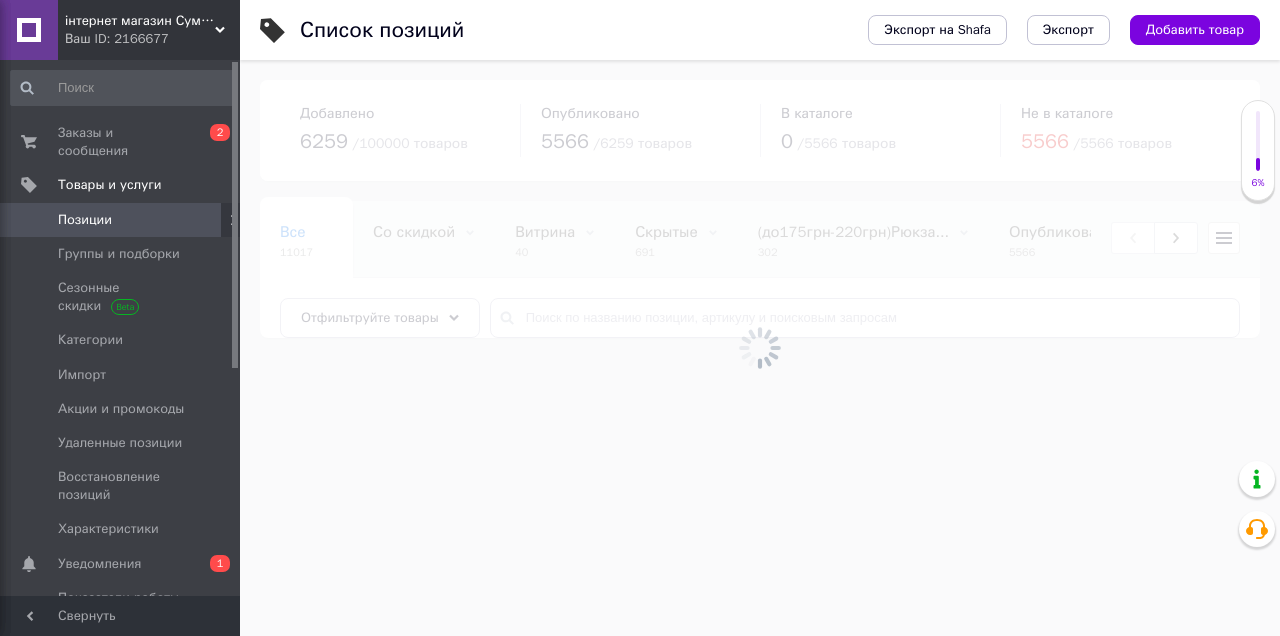 click at bounding box center [760, 348] 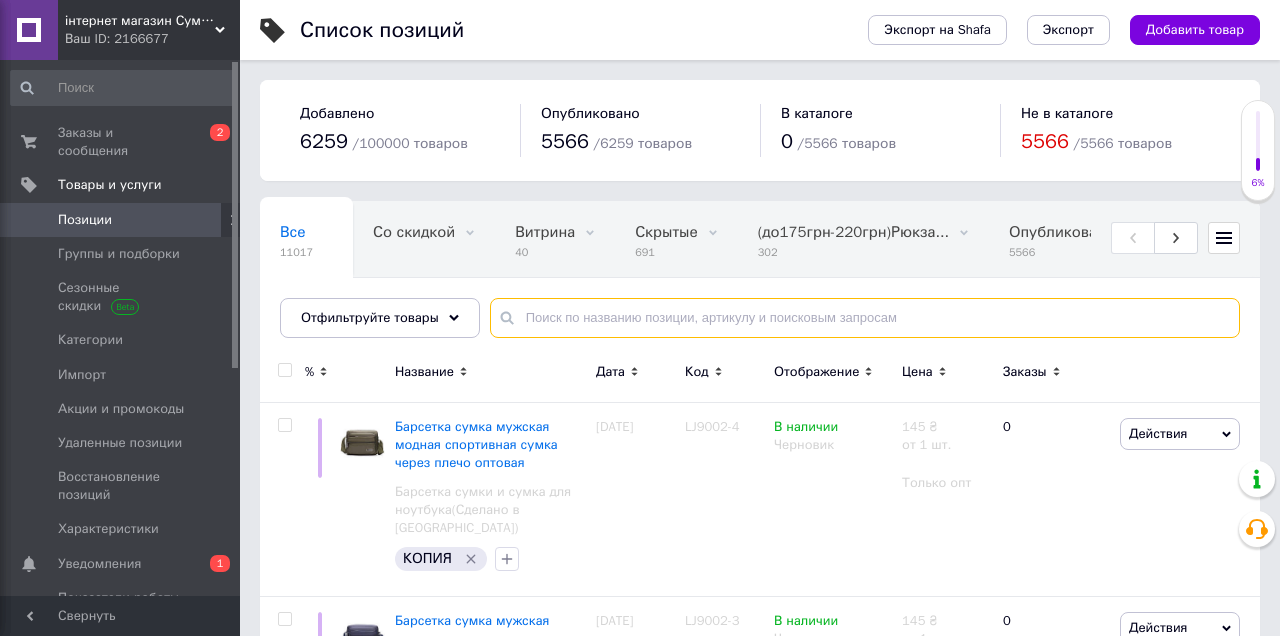 click at bounding box center (865, 318) 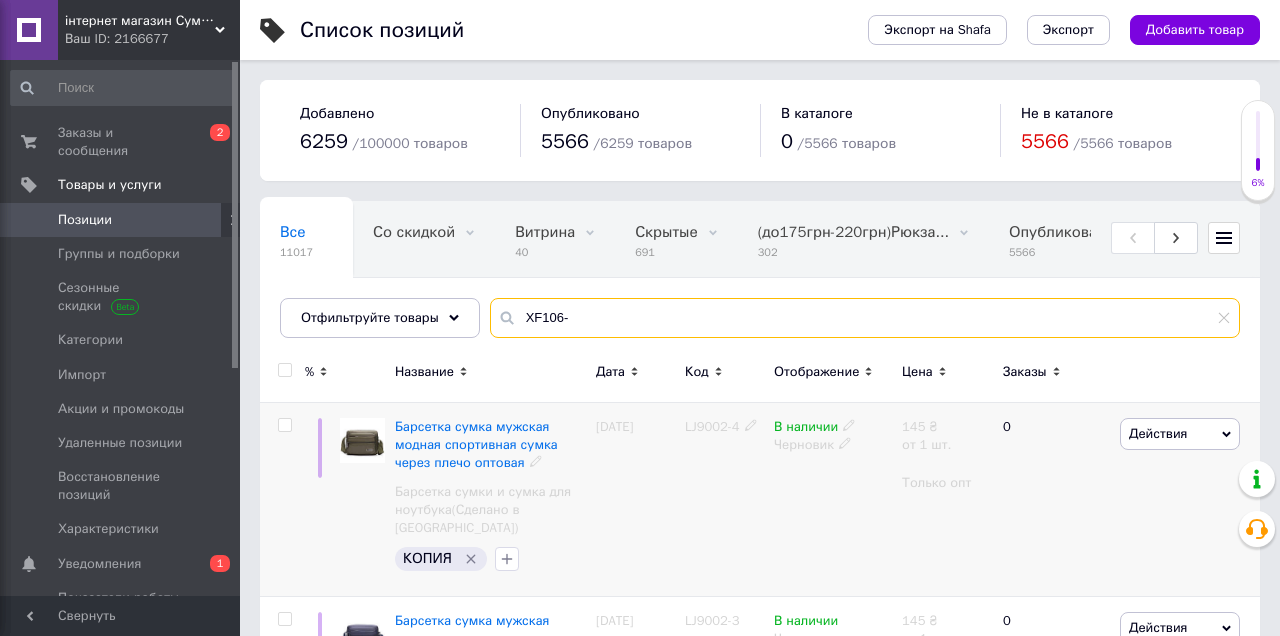 type on "XF106-" 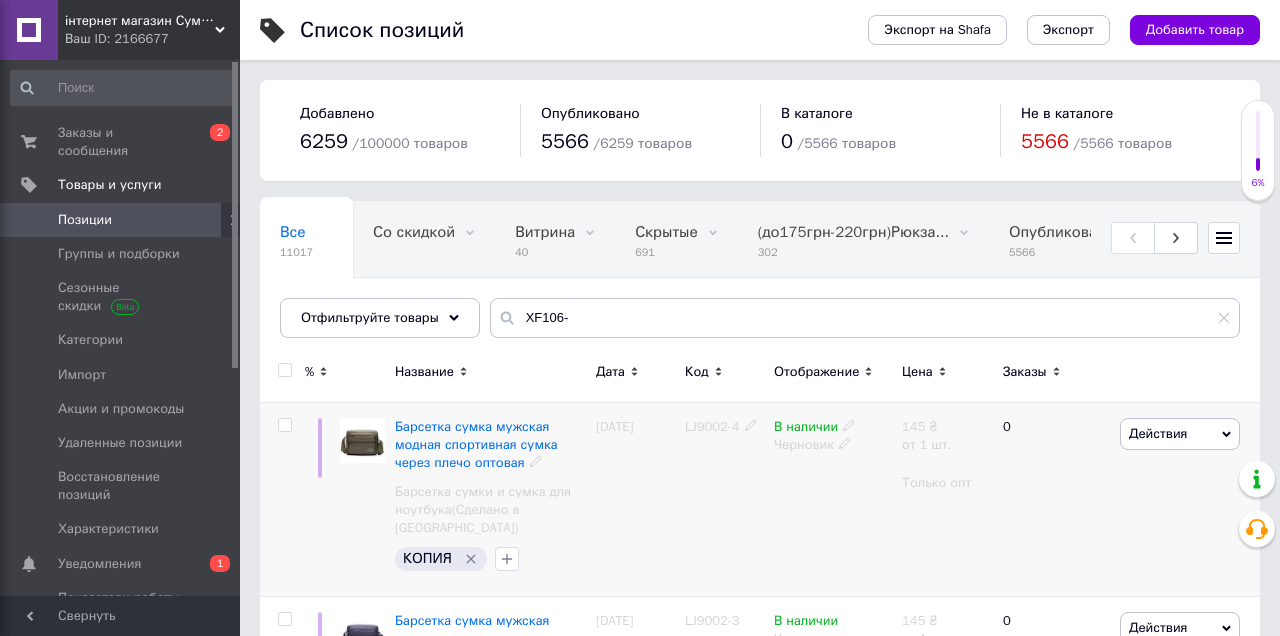 click on "% Название Дата Код Отображение Цена Заказы Барсетка сумка мужская модная спортивная сумка через плечо оптовая Барсетка сумки и сумка для ноутбука(Сделано в [GEOGRAPHIC_DATA]) КОПИЯ   [DATE] LJ9002-4 В наличии Черновик 145   ₴ от 1 шт. Только опт 0 Действия Редактировать Поднять в начало группы Копировать Скидка Подарок Сопутствующие Скрыть Ярлык Добавить на витрину Добавить в кампанию Каталог ProSale Удалить Барсетка сумка мужская модная спортивная сумка через плечо оптовая Барсетка сумки и сумка для ноутбука(Сделано в [GEOGRAPHIC_DATA]) КОПИЯ   [DATE] LJ9002-3 В наличии Черновик 145   ₴ 0" at bounding box center [760, 10618] 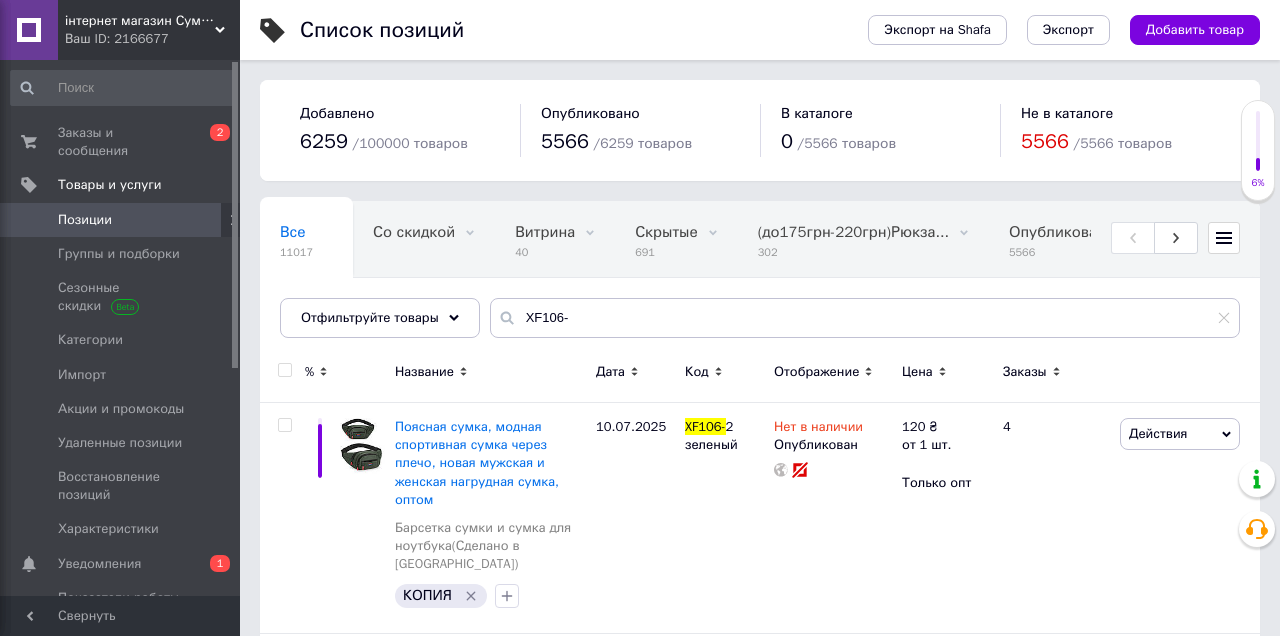 click at bounding box center [284, 370] 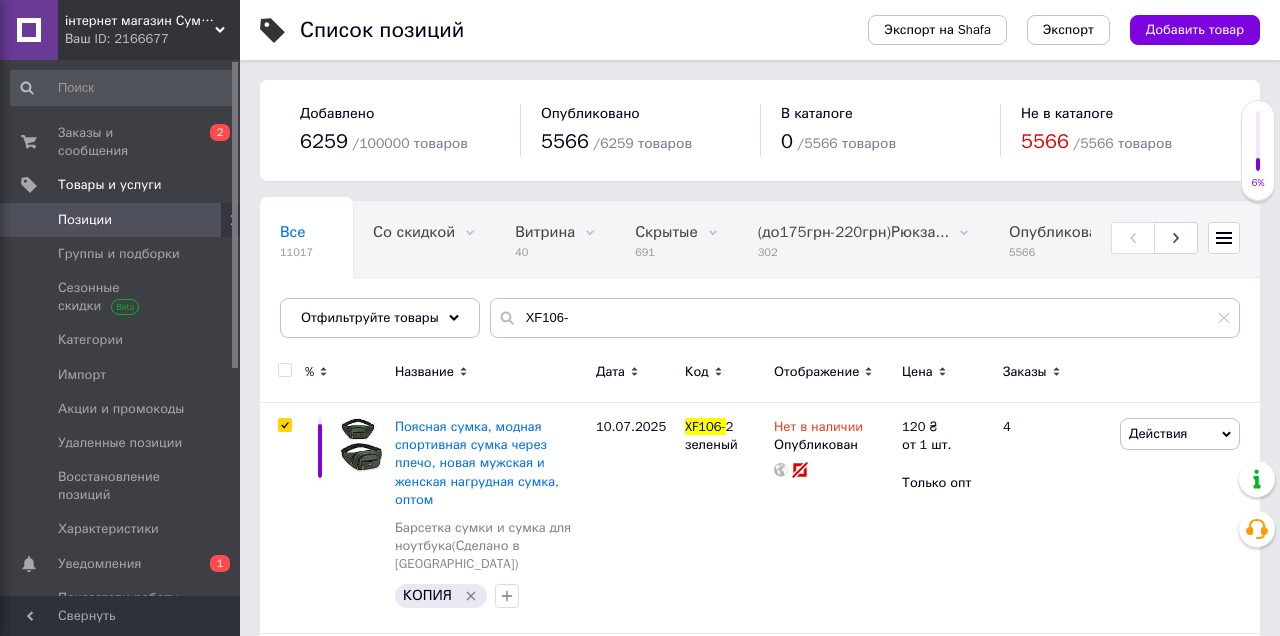 checkbox on "true" 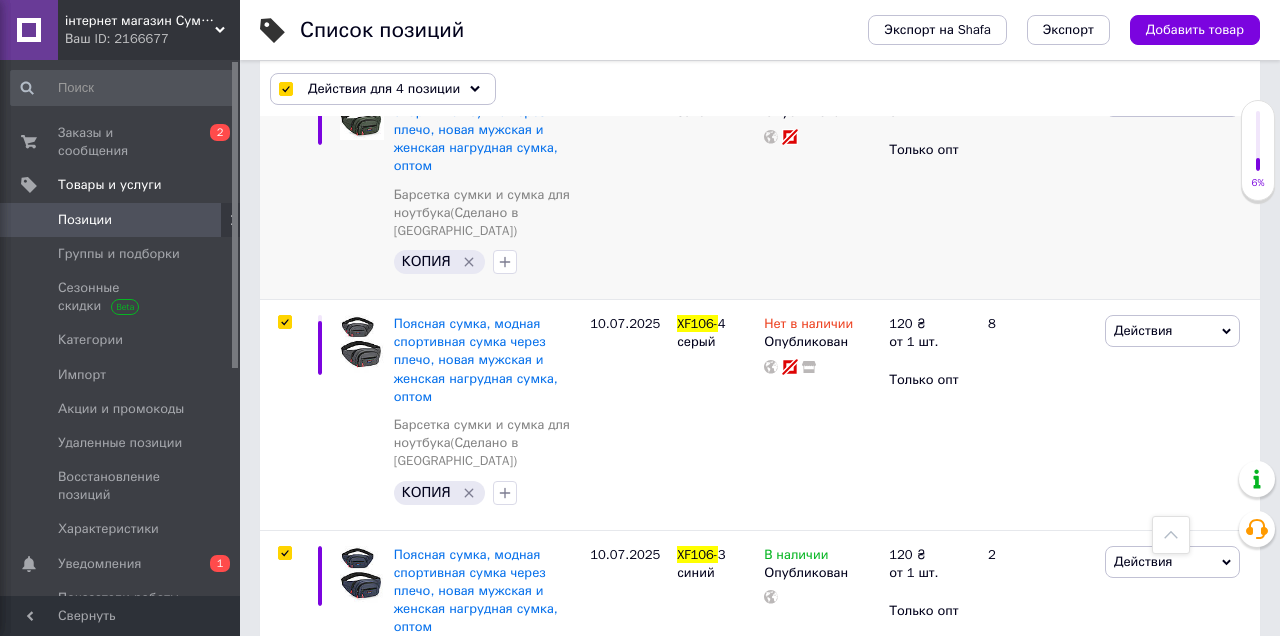 scroll, scrollTop: 199, scrollLeft: 0, axis: vertical 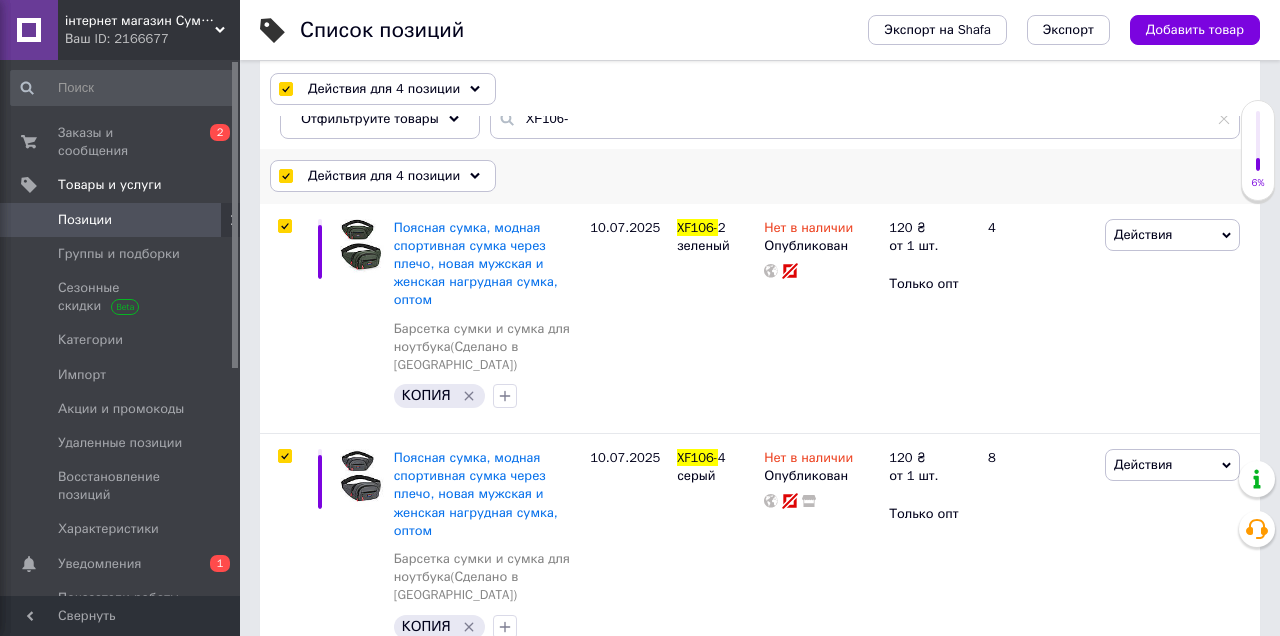 click on "Действия для 4 позиции" at bounding box center [384, 176] 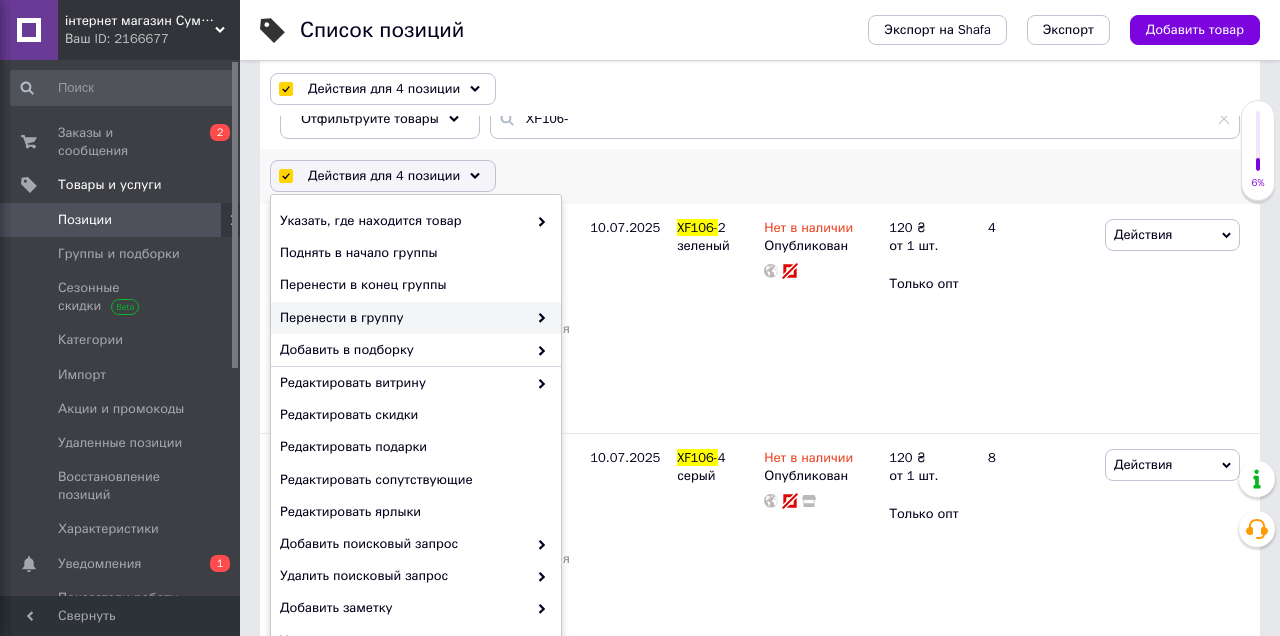 click on "Перенести в группу" at bounding box center (403, 318) 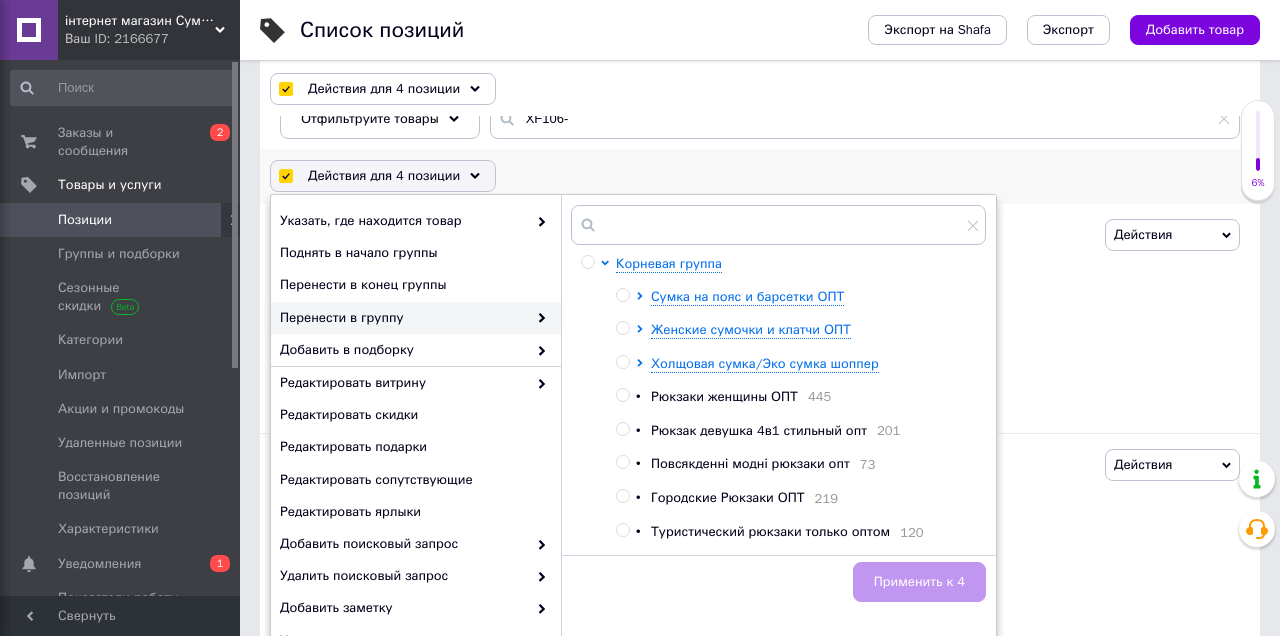 click at bounding box center (643, 297) 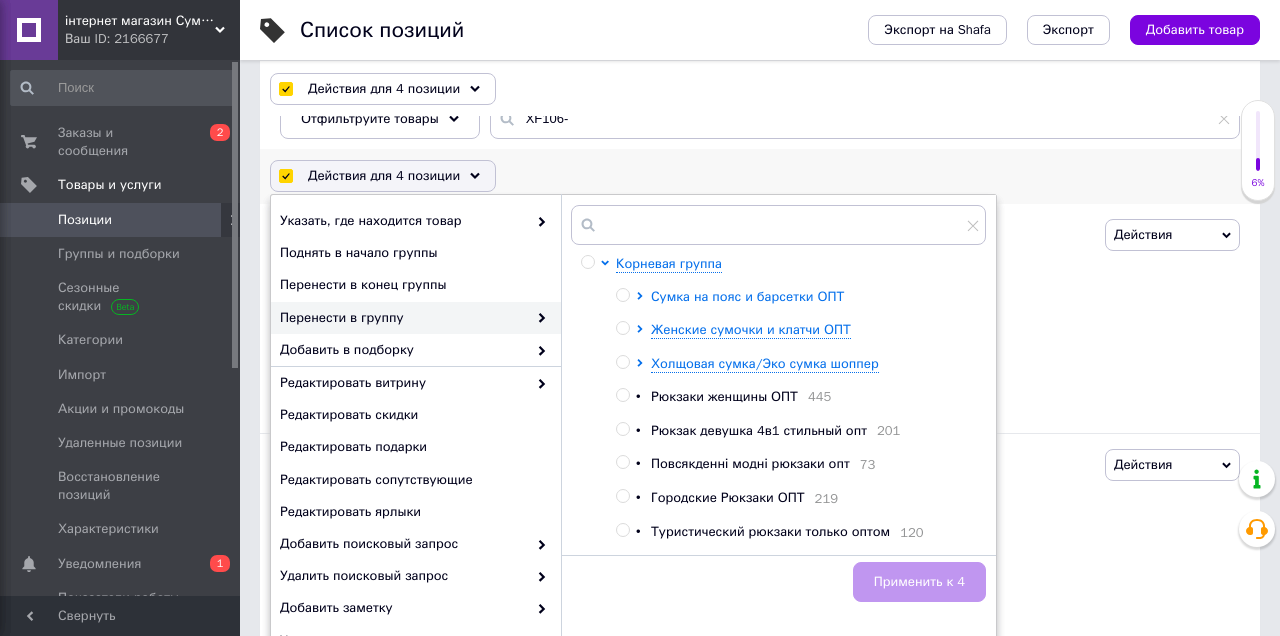 click 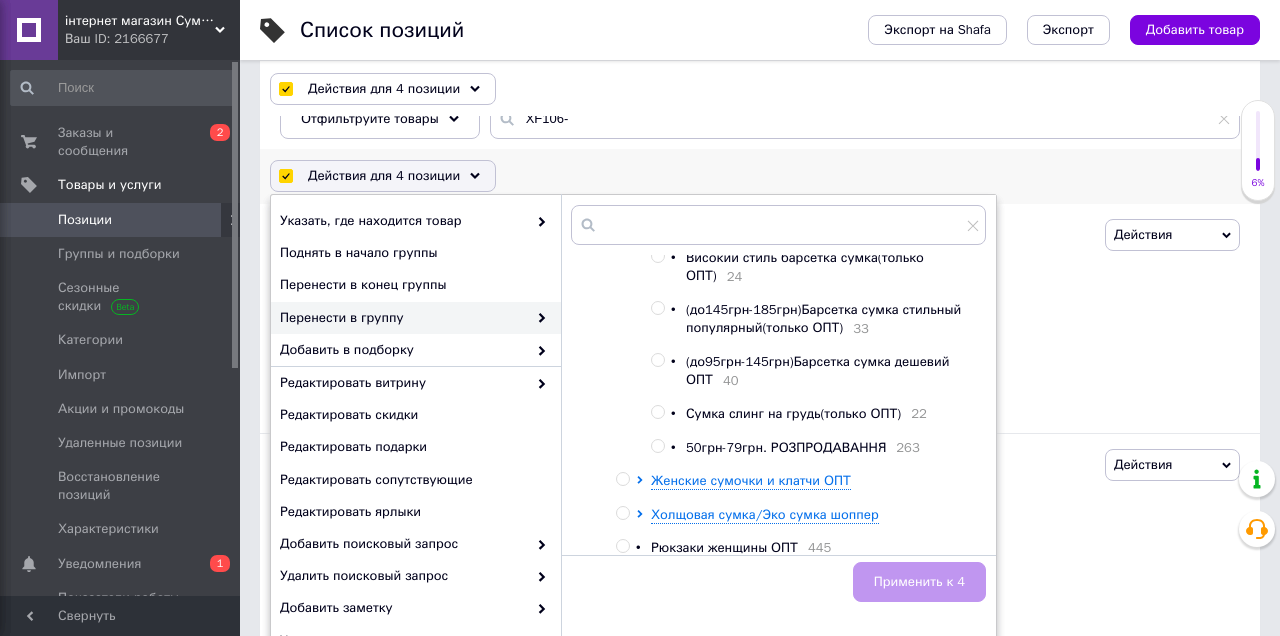 scroll, scrollTop: 247, scrollLeft: 0, axis: vertical 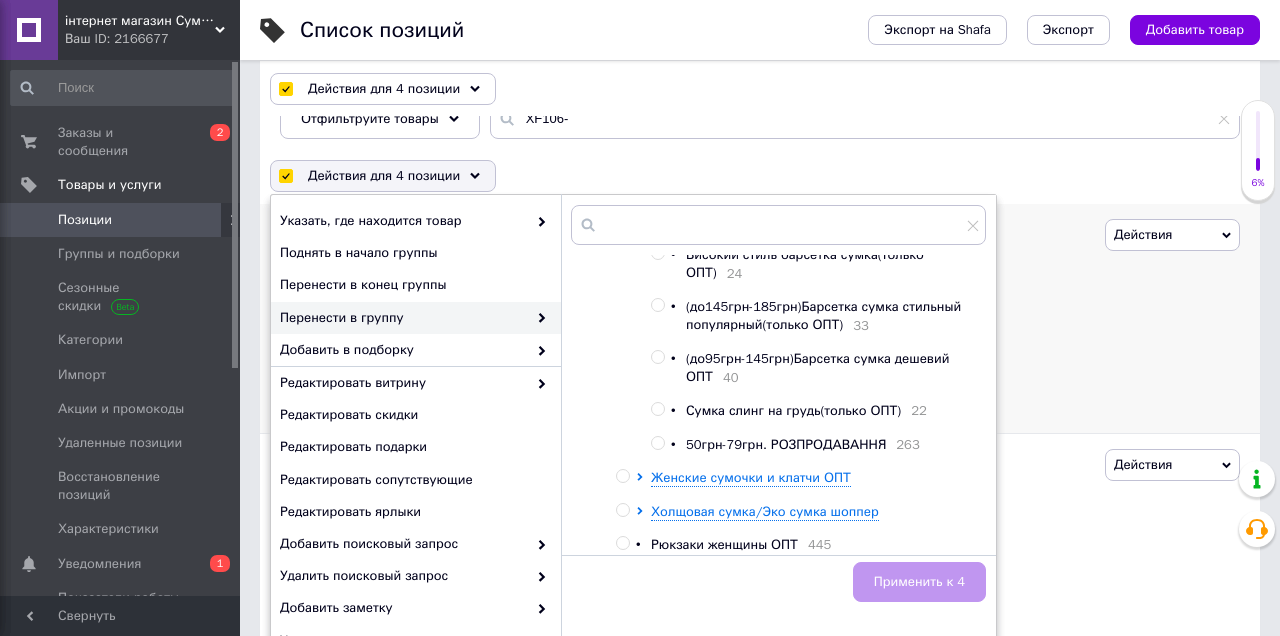 click on "4" at bounding box center (1038, 319) 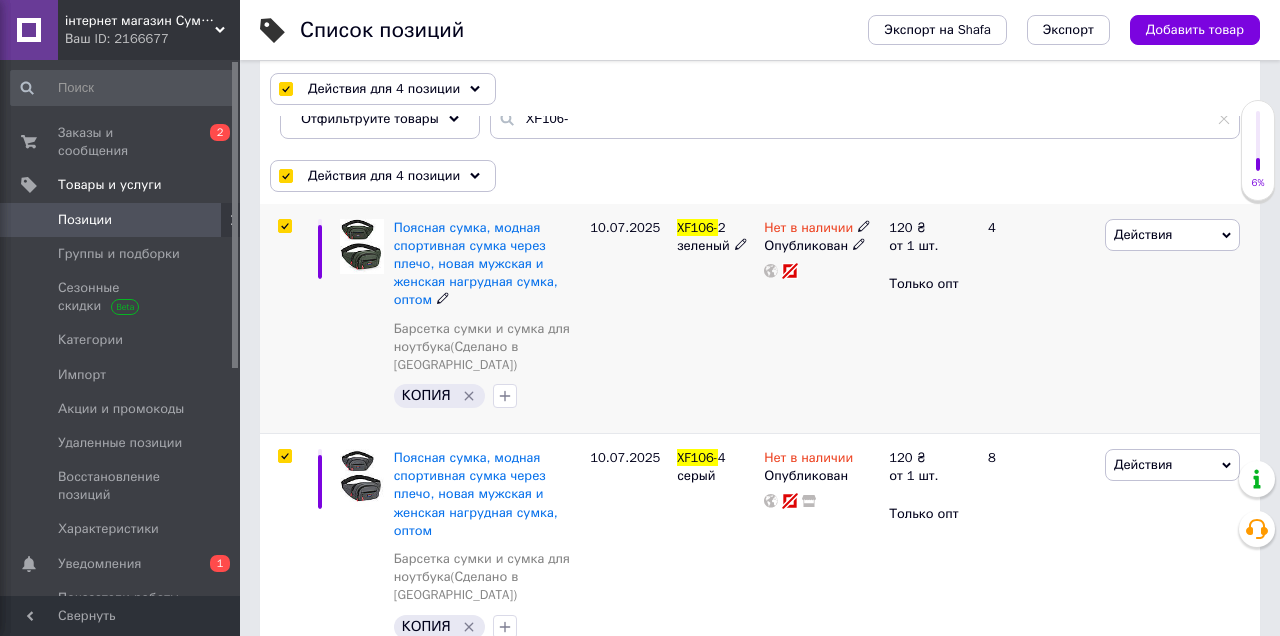click on "Поясная сумка, модная спортивная сумка через плечо, новая мужская и женская нагрудная сумка, оптом" at bounding box center [487, 264] 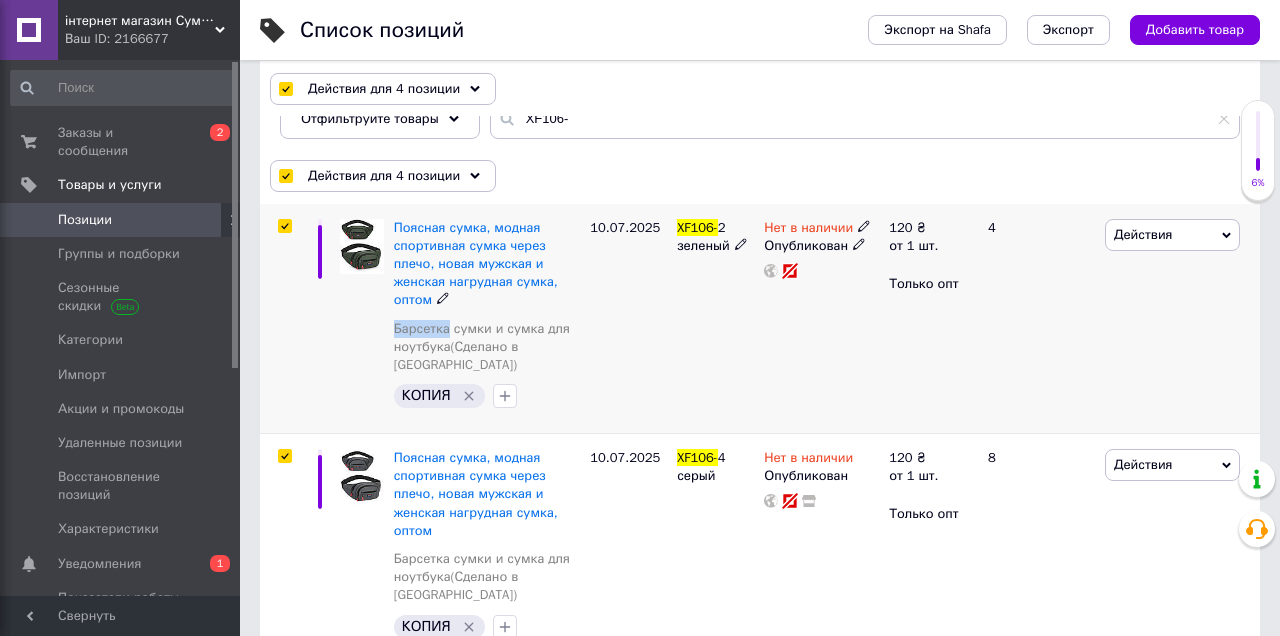 click on "Поясная сумка, модная спортивная сумка через плечо, новая мужская и женская нагрудная сумка, оптом" at bounding box center [487, 264] 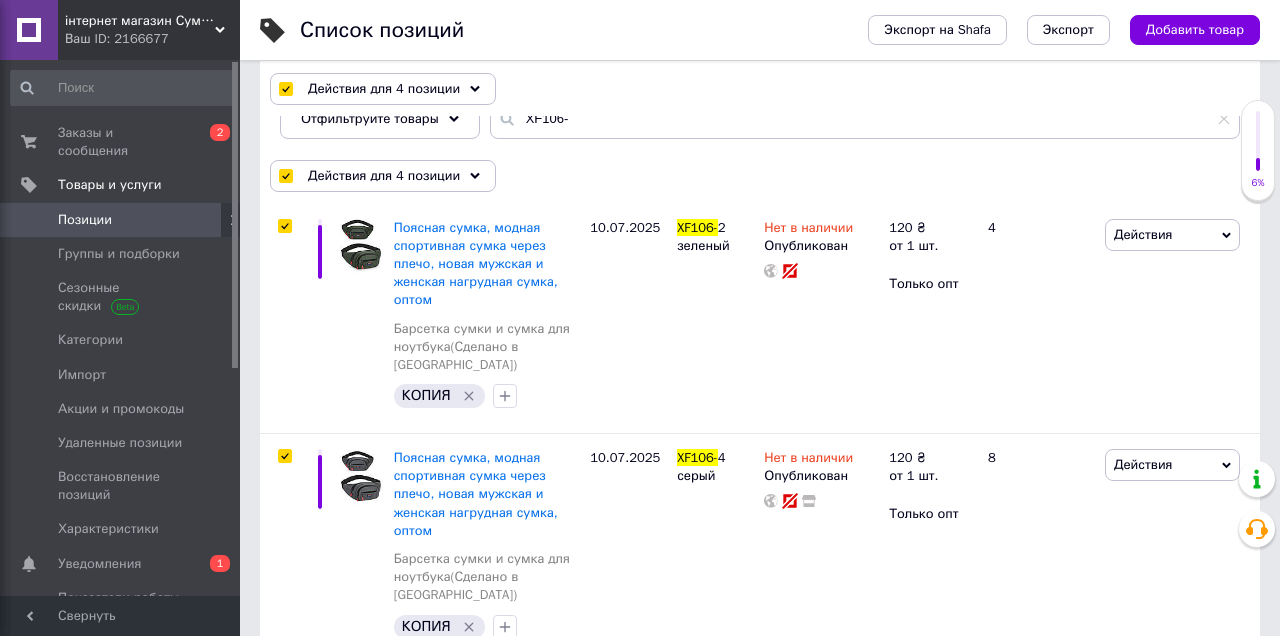 click at bounding box center [640, 1145] 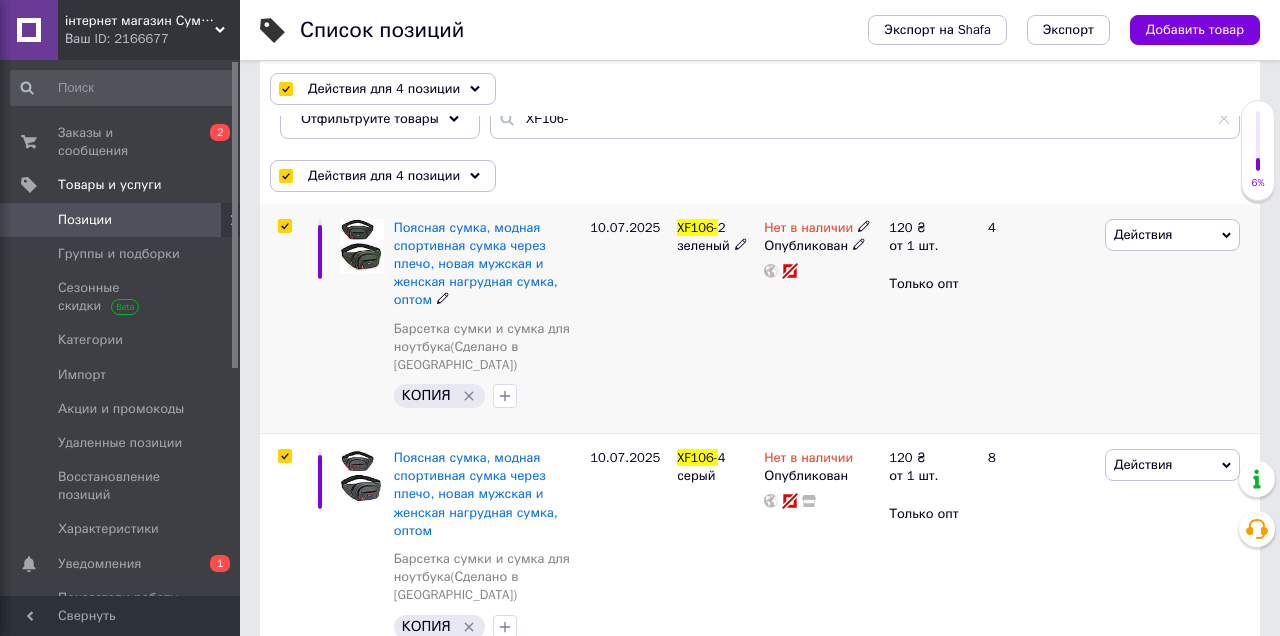 click on "XF106- 2 зеленый" at bounding box center (715, 319) 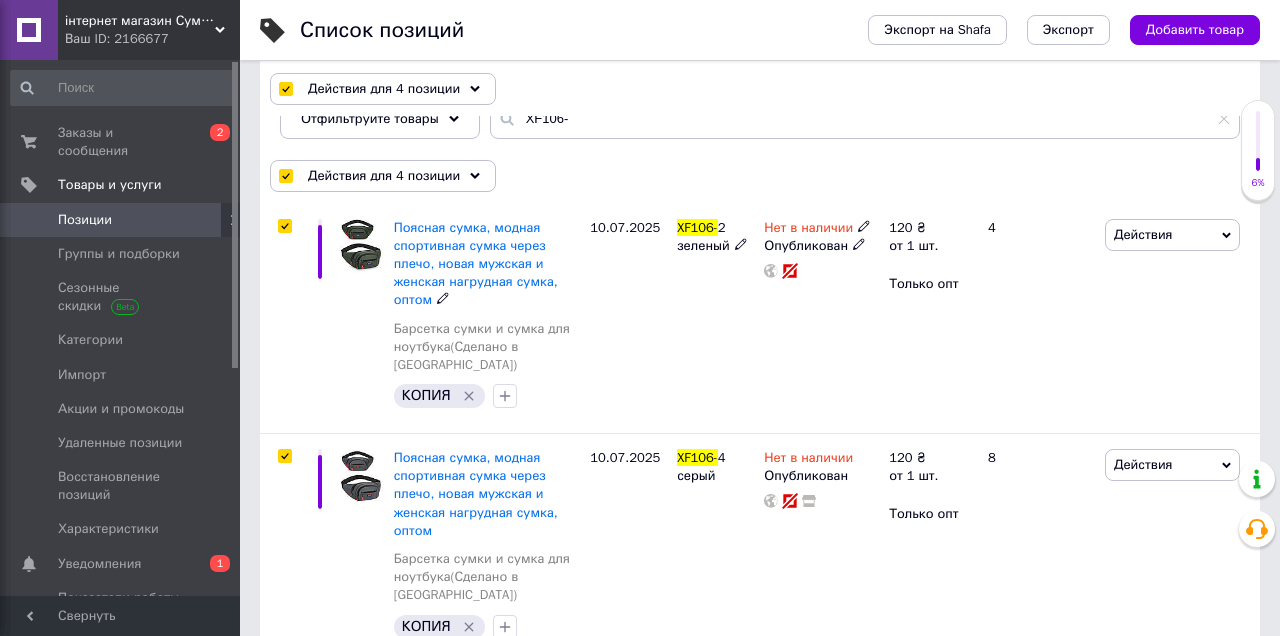 scroll, scrollTop: 0, scrollLeft: 0, axis: both 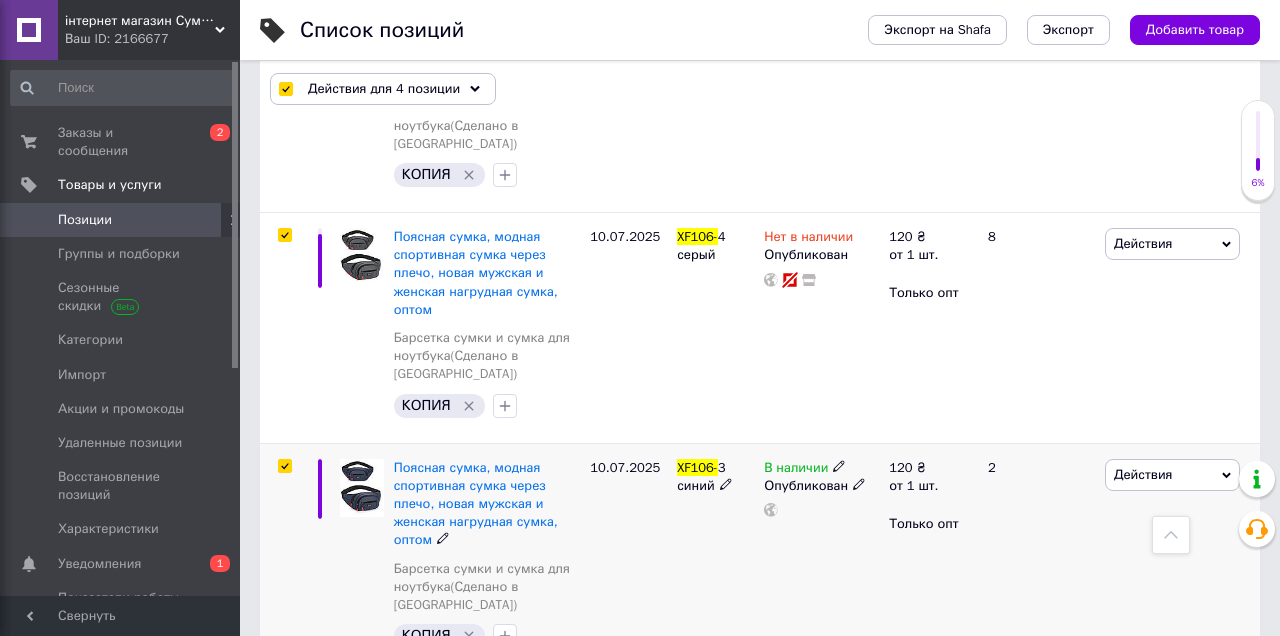 click 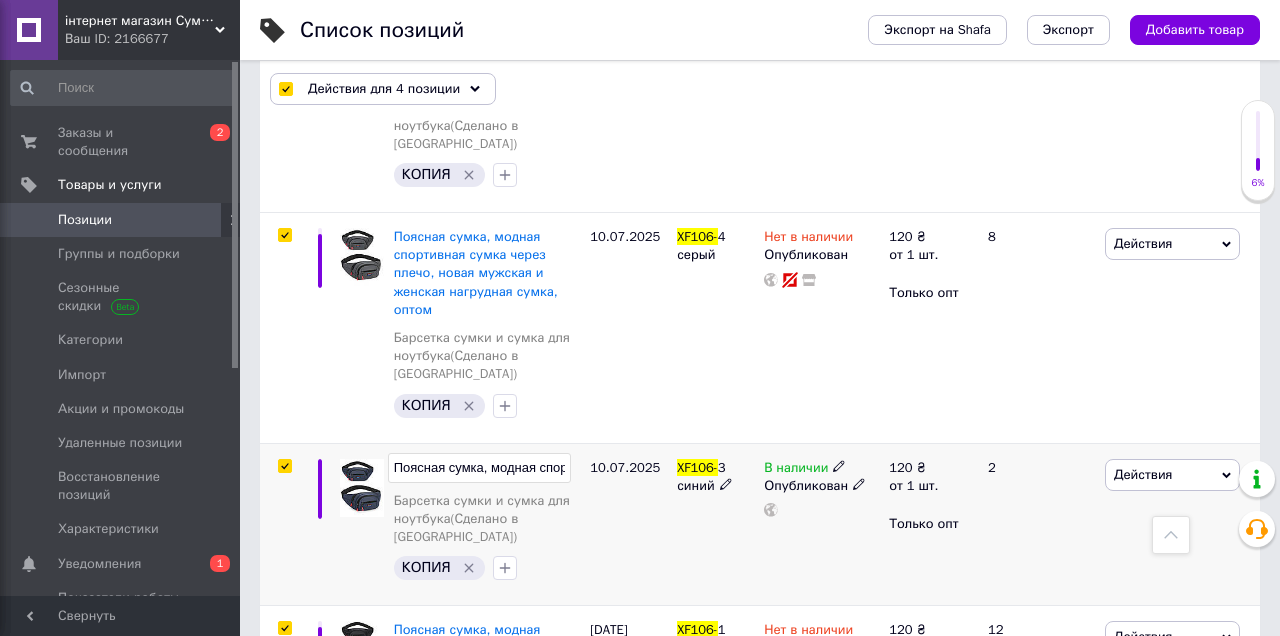 scroll, scrollTop: 0, scrollLeft: 468, axis: horizontal 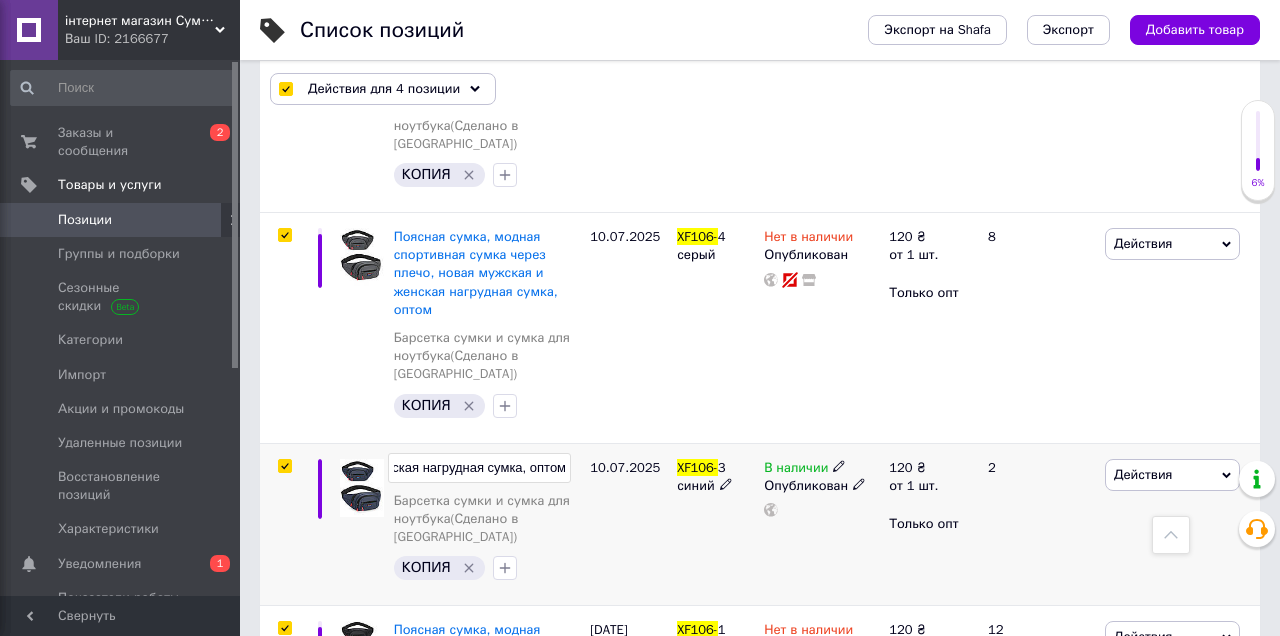 click on "10.07.2025" at bounding box center (628, 524) 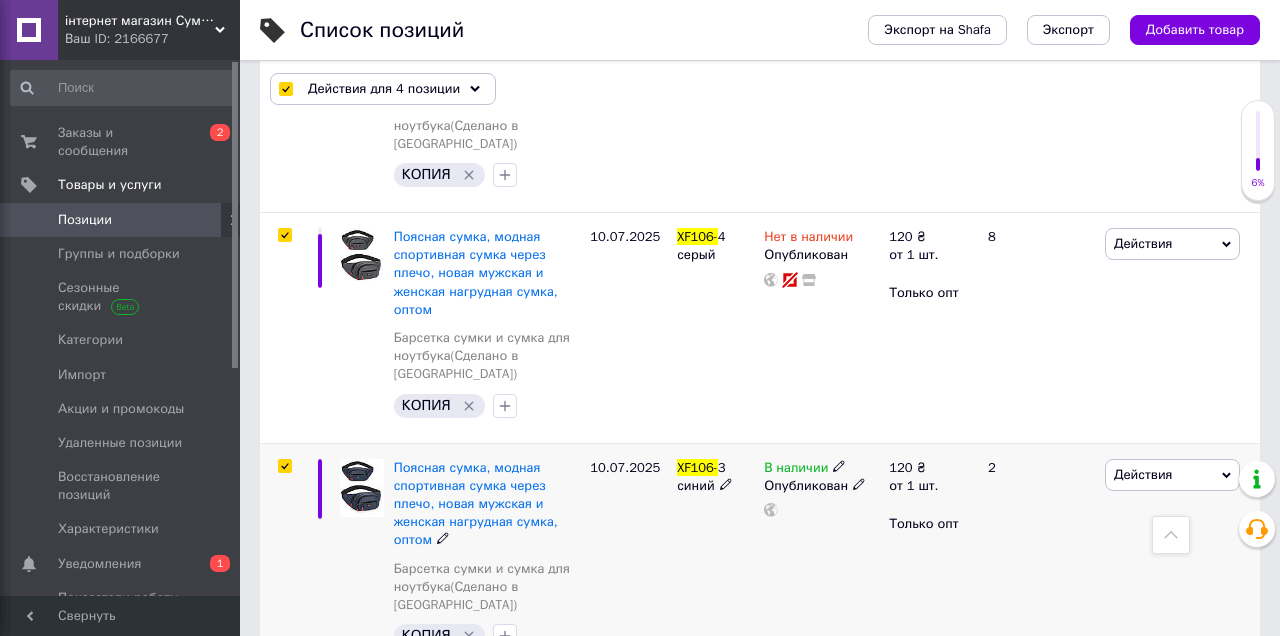 click at bounding box center [362, 488] 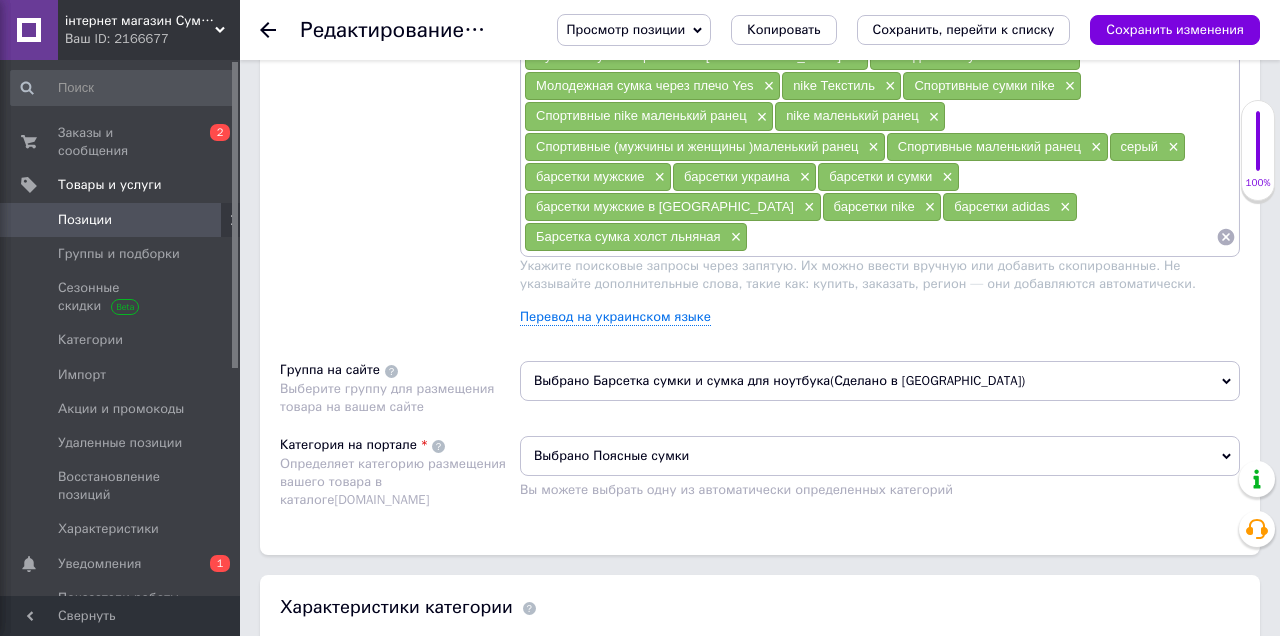 scroll, scrollTop: 1408, scrollLeft: 0, axis: vertical 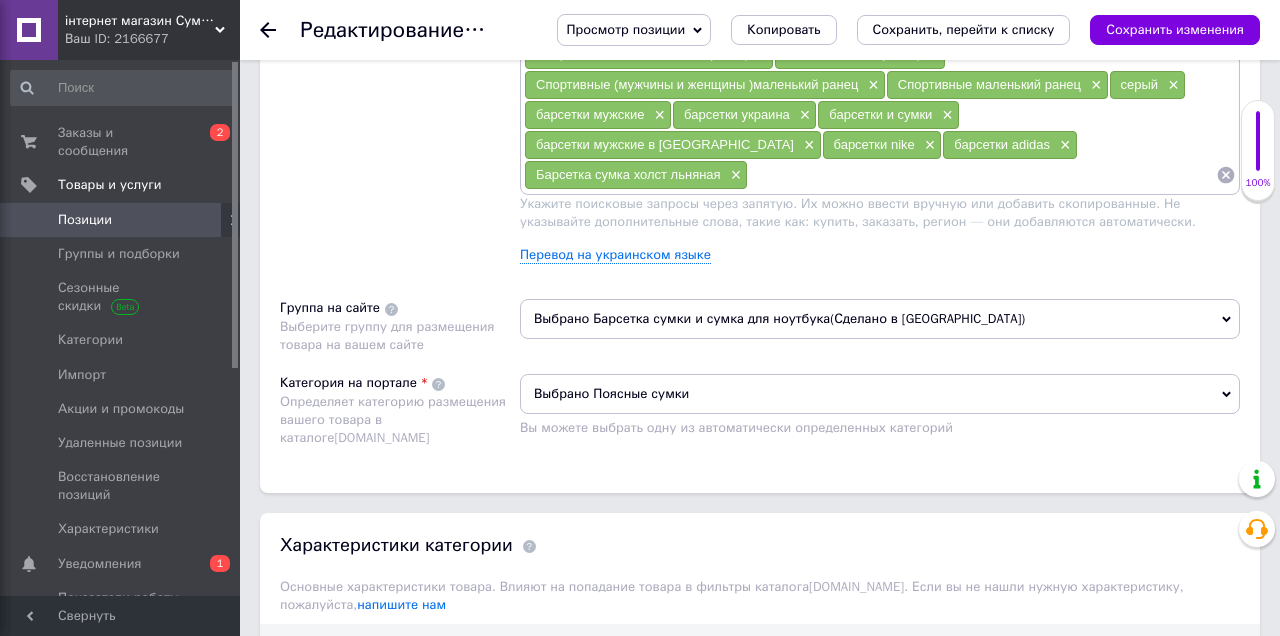 click on "Выбрано Барсетка сумки и сумка для ноутбука(Сделано в [GEOGRAPHIC_DATA])" at bounding box center [880, 319] 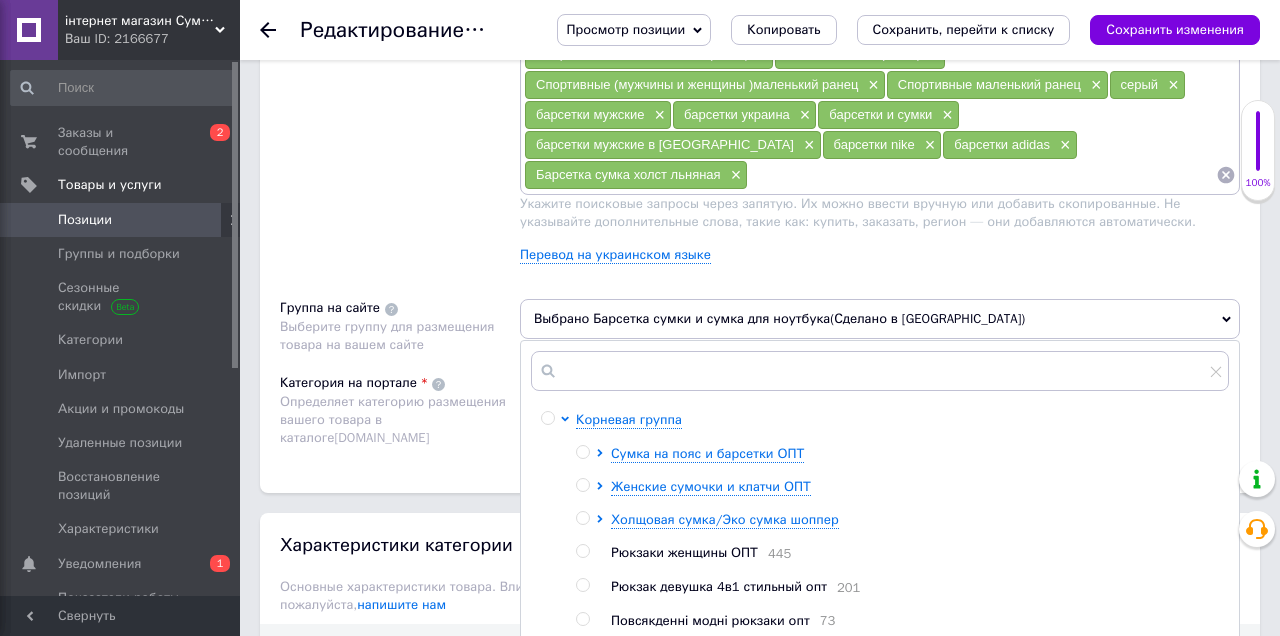 click at bounding box center (603, 454) 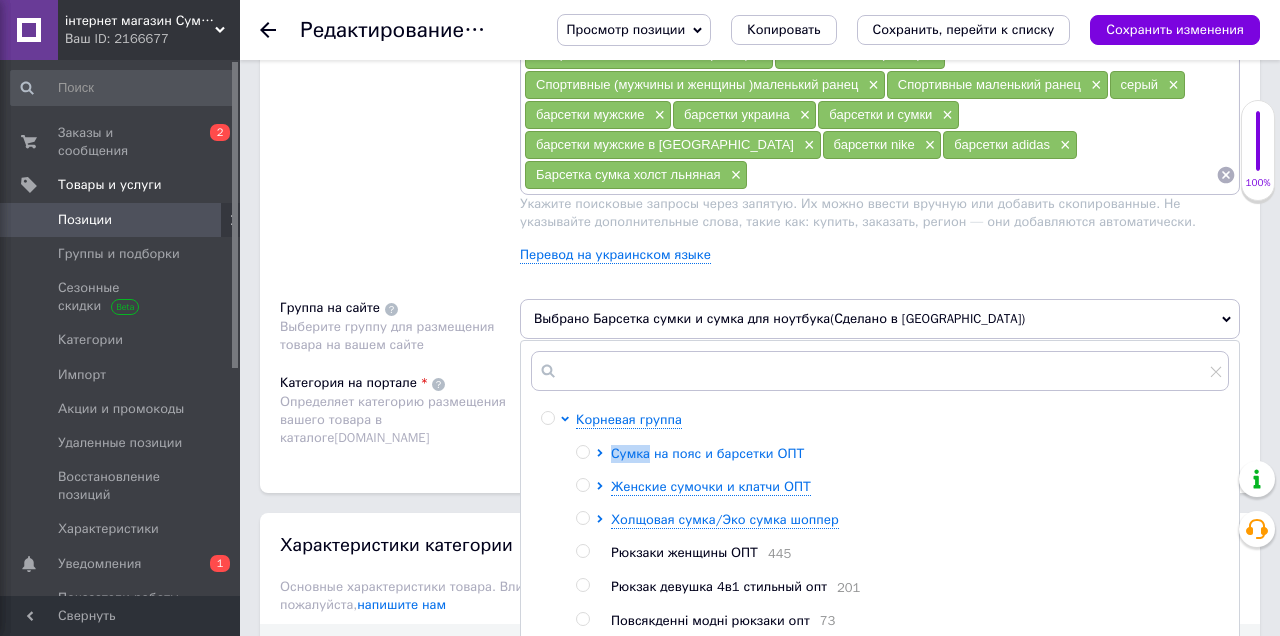 click 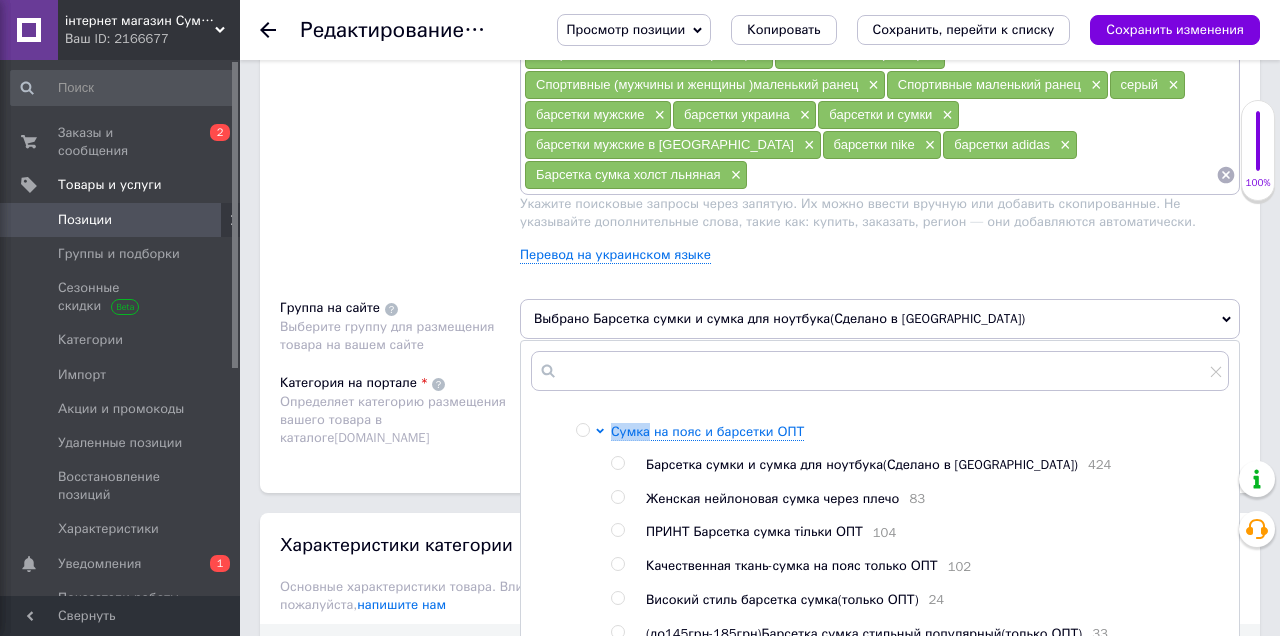 scroll, scrollTop: 0, scrollLeft: 0, axis: both 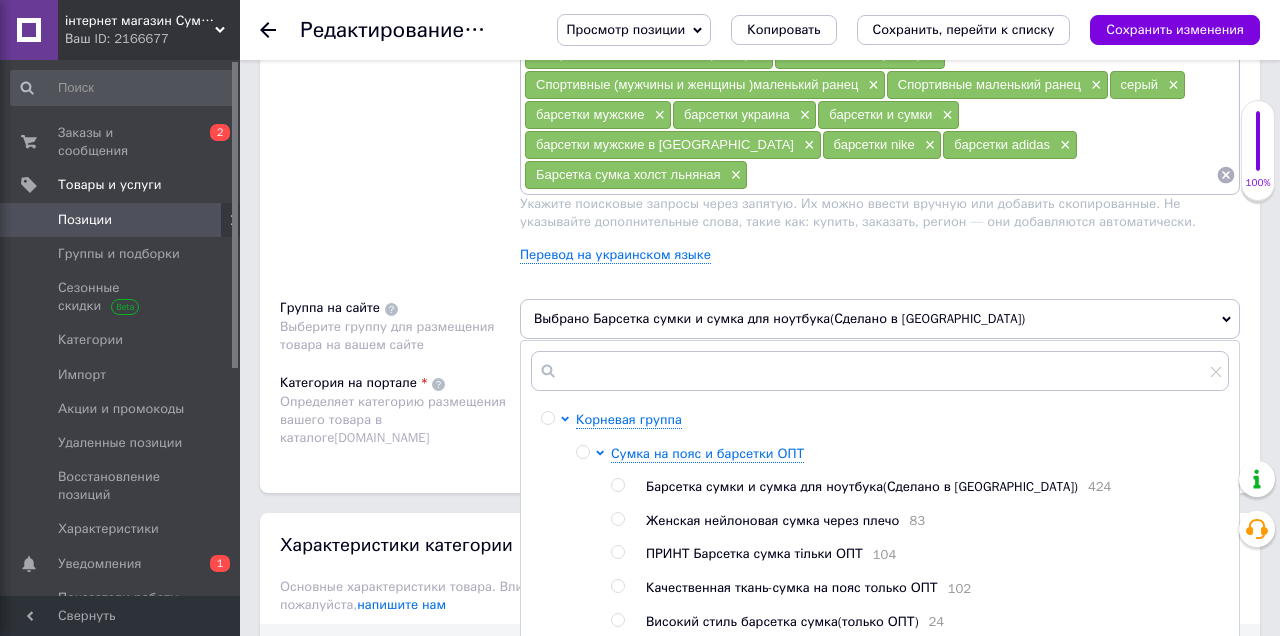 click on "Группа на сайте" at bounding box center (330, 308) 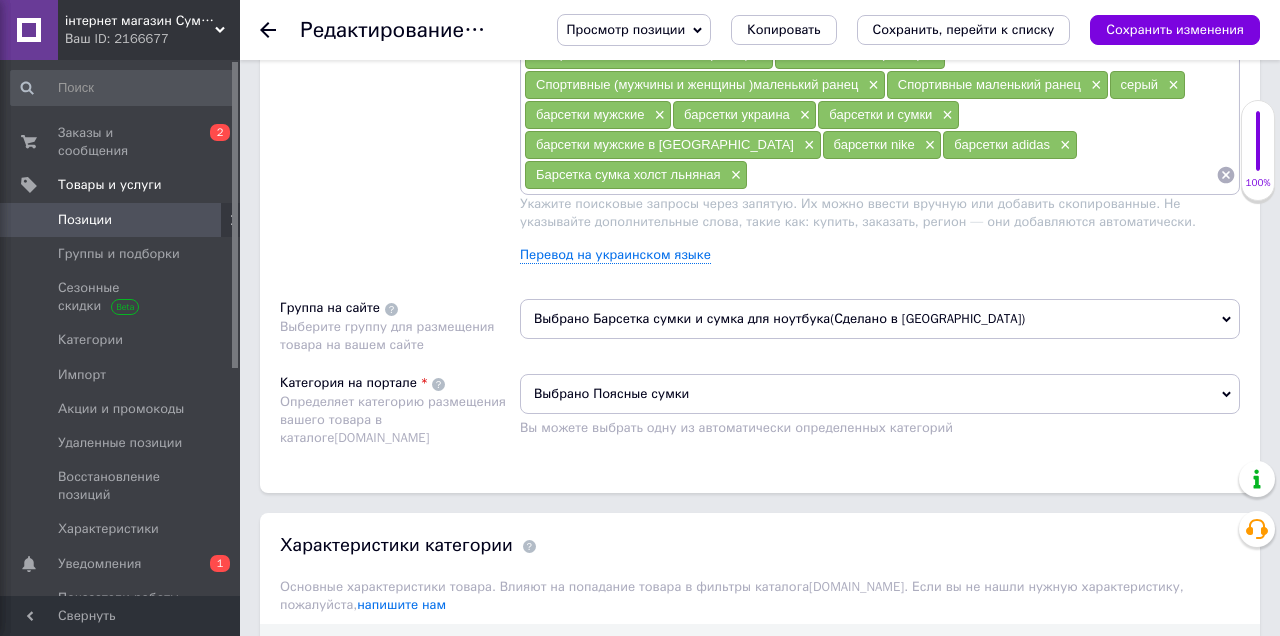 click 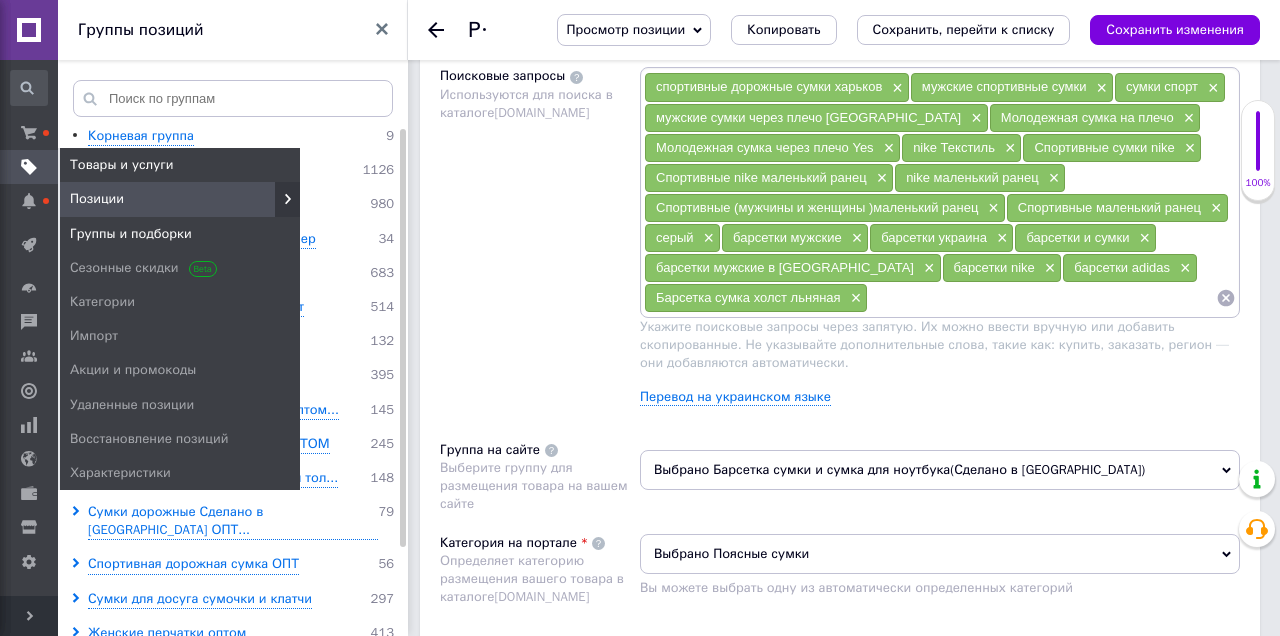 click on "Группы и подборки" at bounding box center [131, 234] 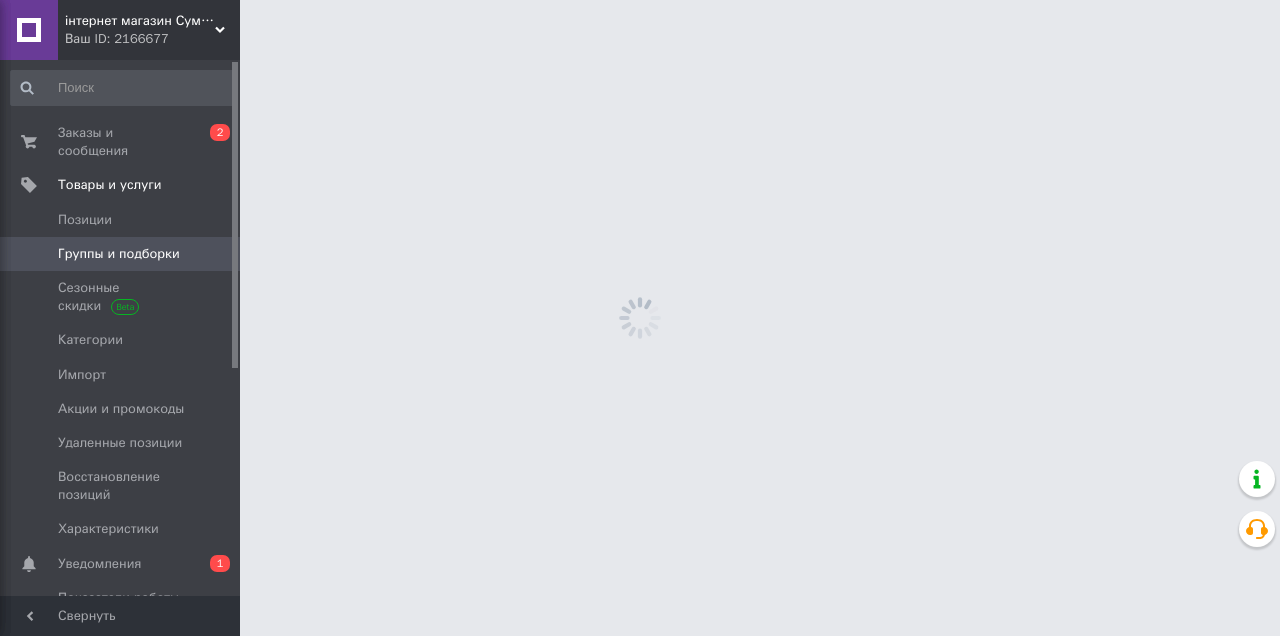 scroll, scrollTop: 0, scrollLeft: 0, axis: both 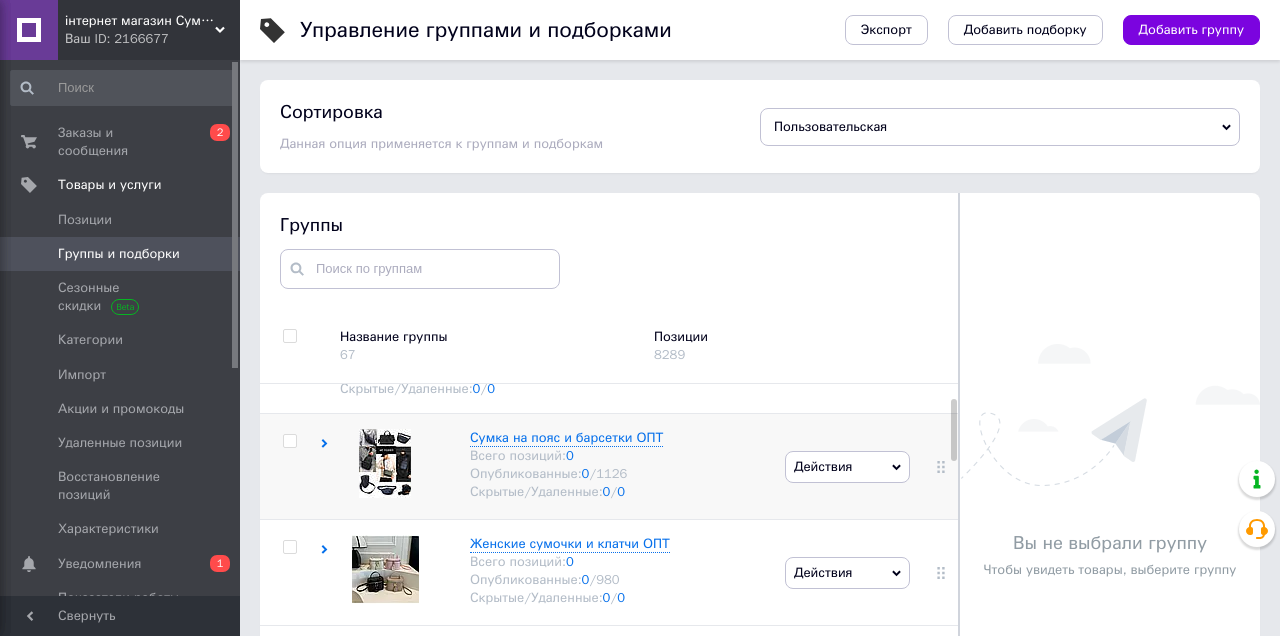 click 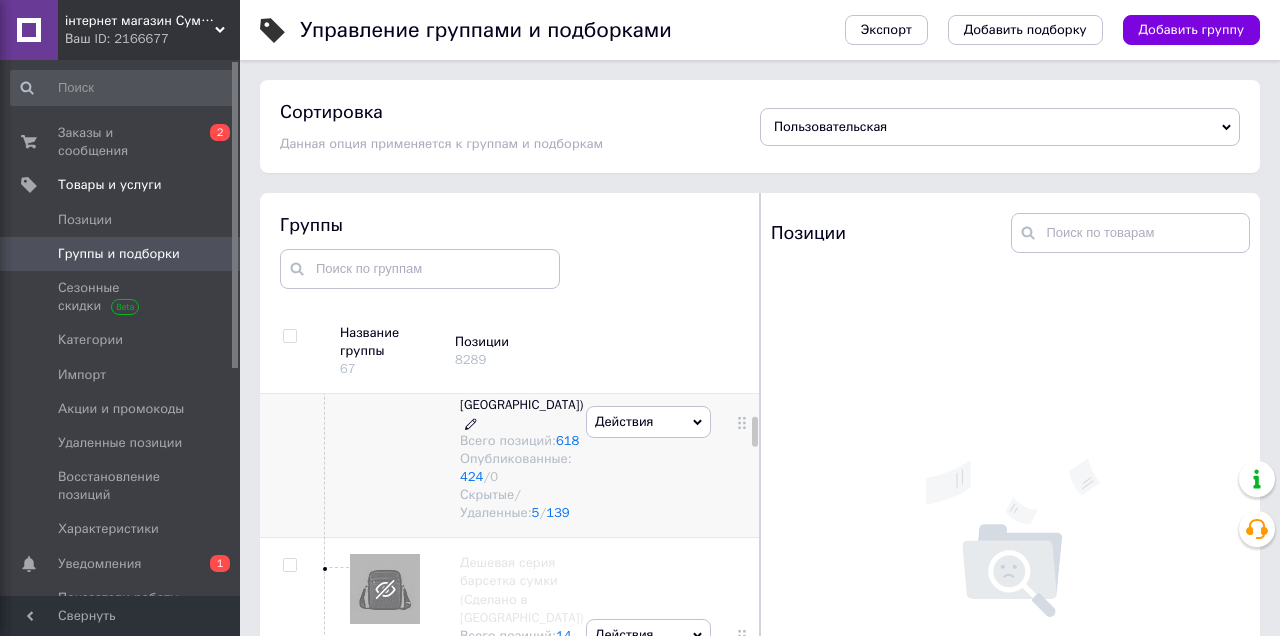 scroll, scrollTop: 352, scrollLeft: 0, axis: vertical 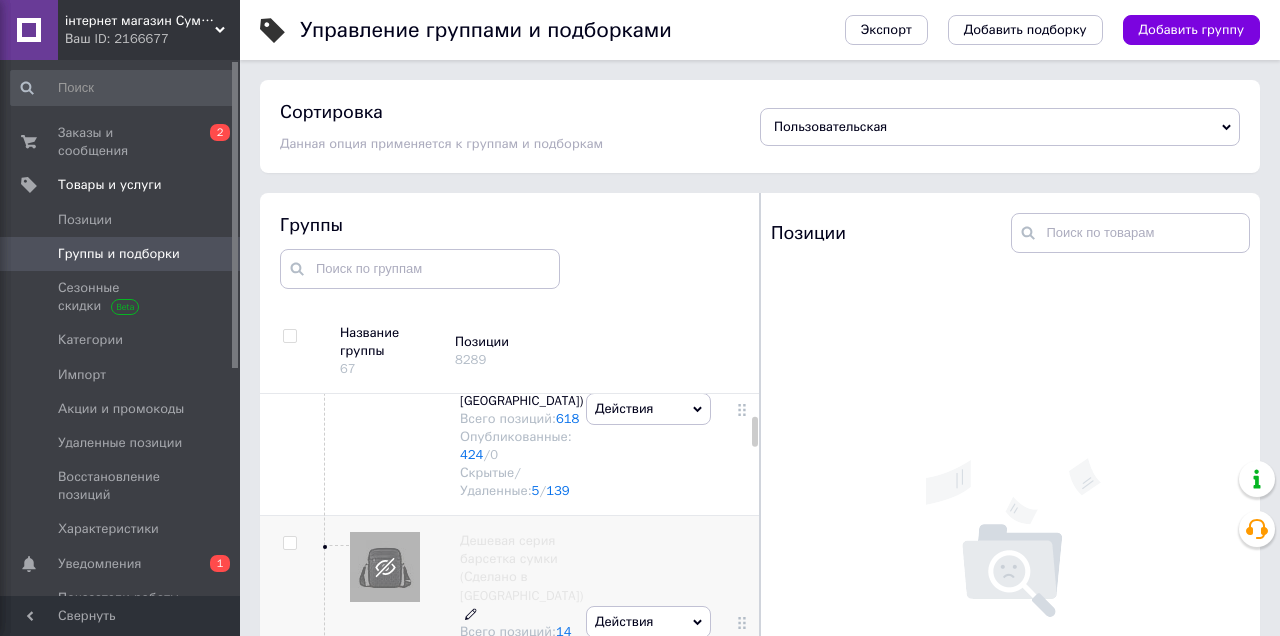 click on "Дешевая серия барсетка сумки (Сделано в [GEOGRAPHIC_DATA])" at bounding box center [521, 568] 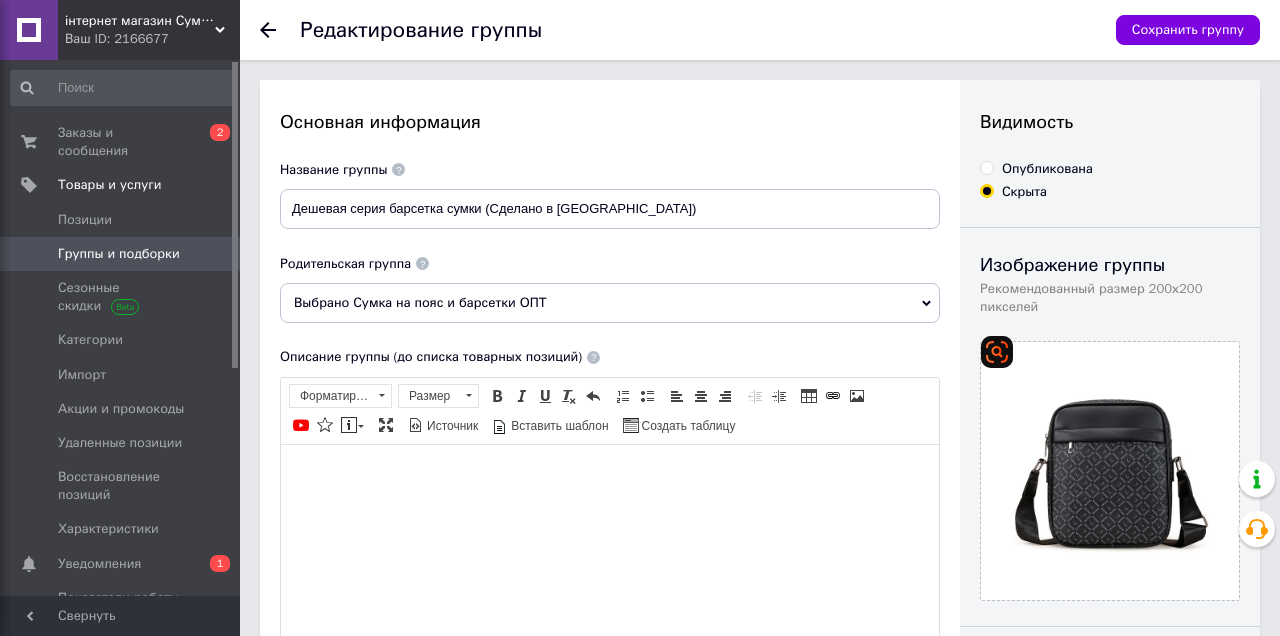 scroll, scrollTop: 0, scrollLeft: 0, axis: both 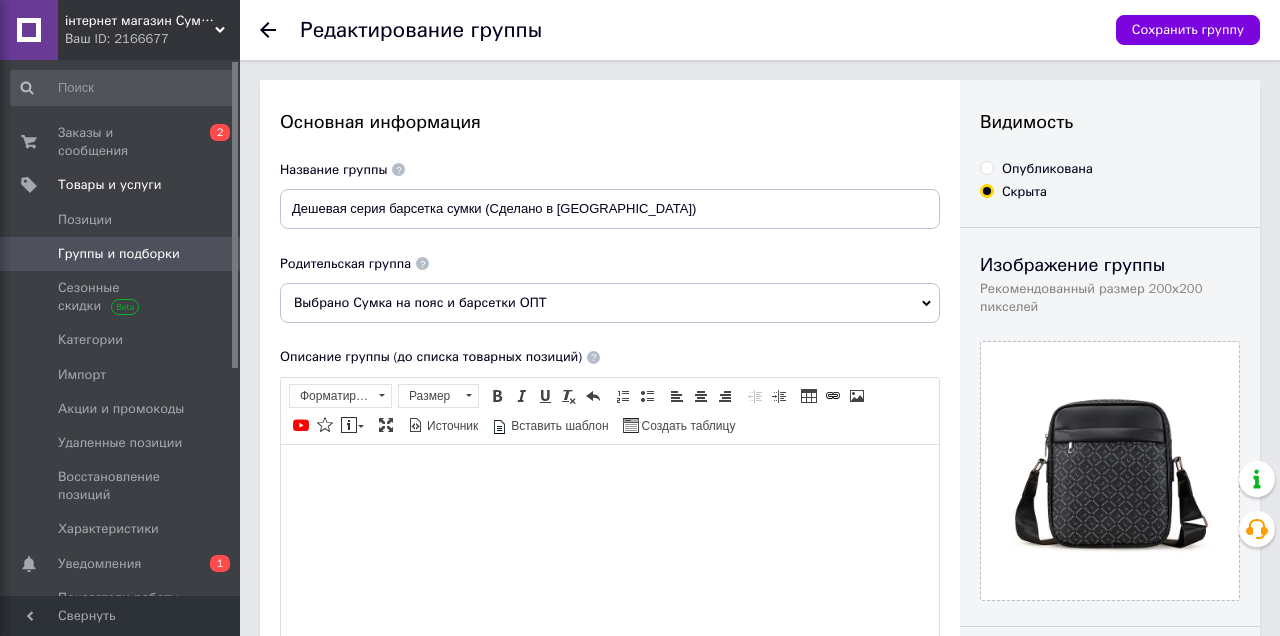 click on "Опубликована" at bounding box center [986, 167] 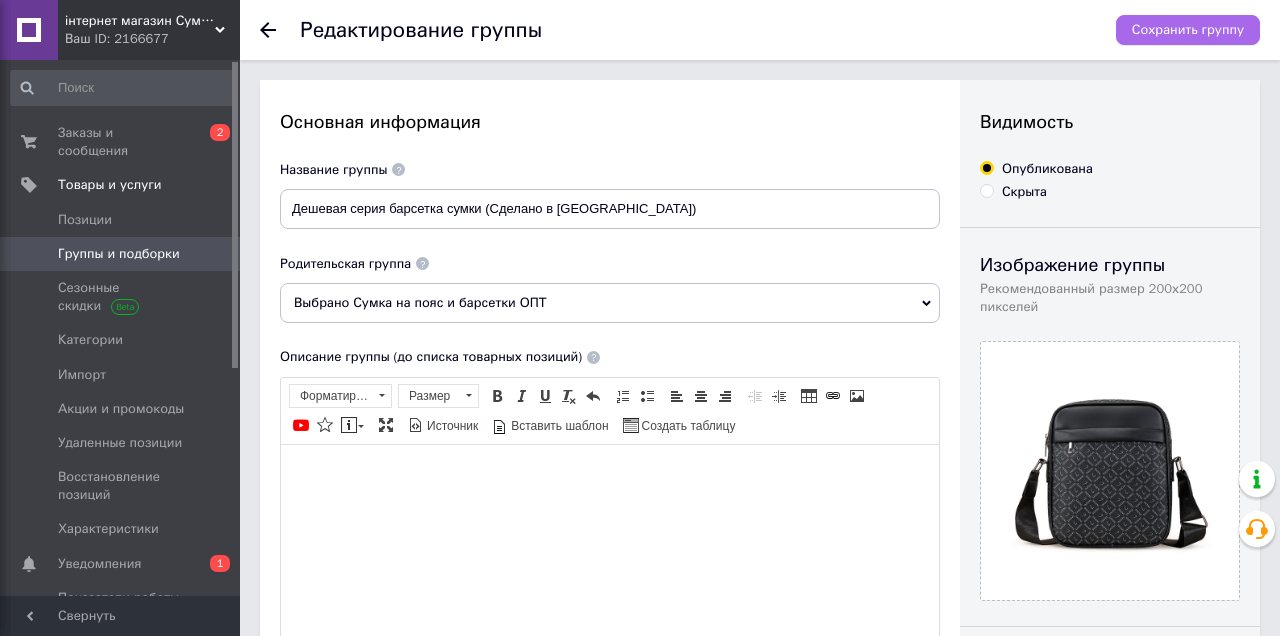 click on "Сохранить группу" at bounding box center [1188, 30] 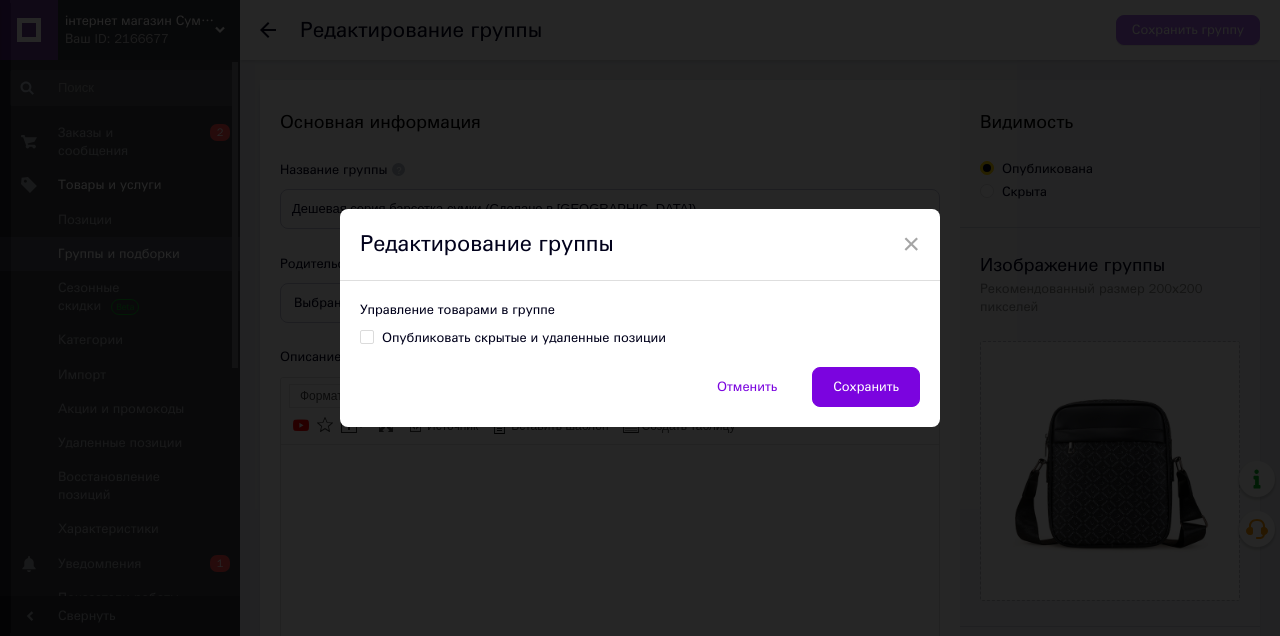 click on "× Редактирование группы Управление товарами в группе Опубликовать скрытые и удаленные позиции Отменить   Сохранить" at bounding box center [640, 318] 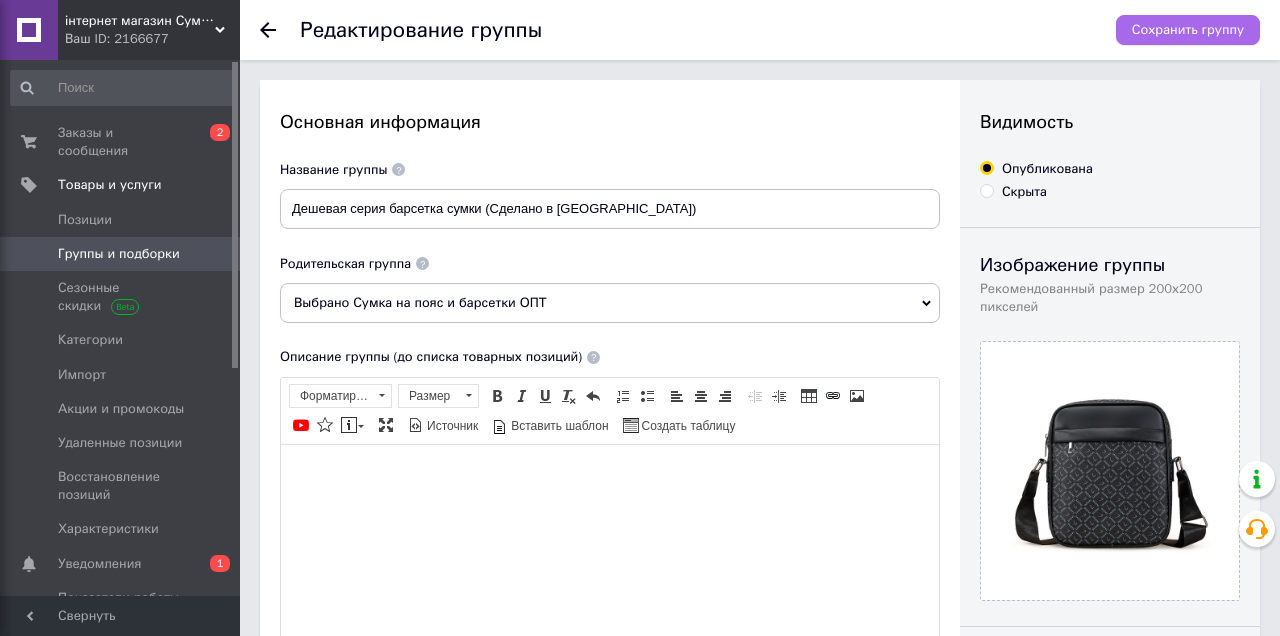 click on "Сохранить группу" at bounding box center [1188, 30] 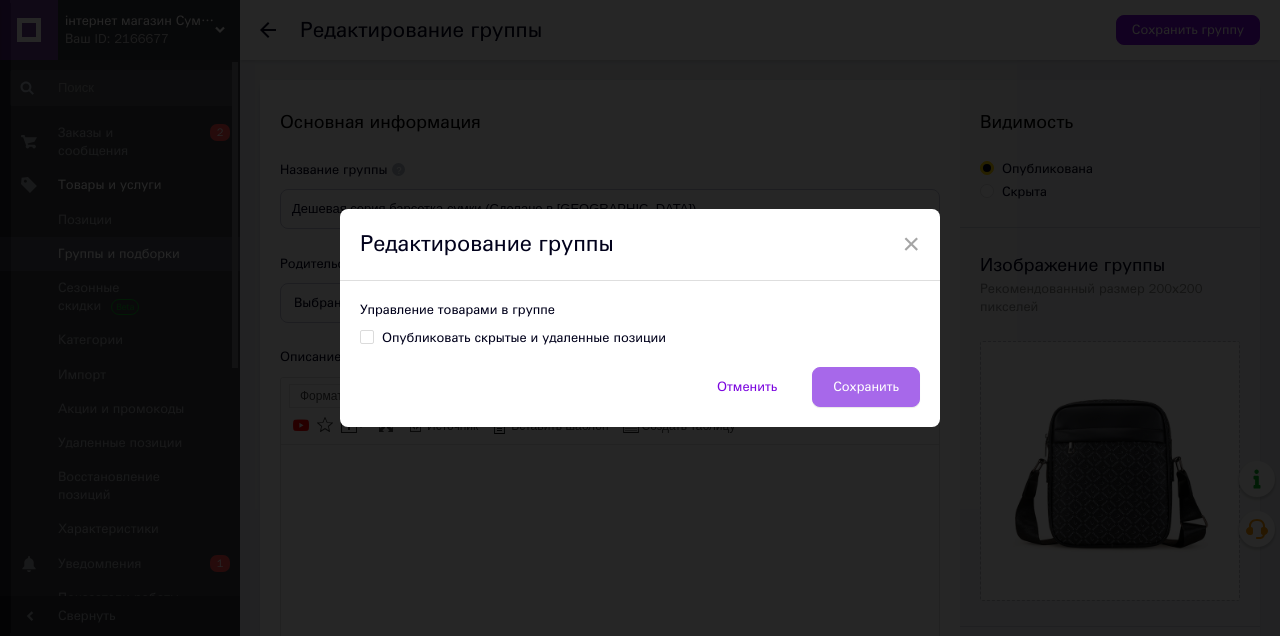 click on "Сохранить" at bounding box center (866, 387) 